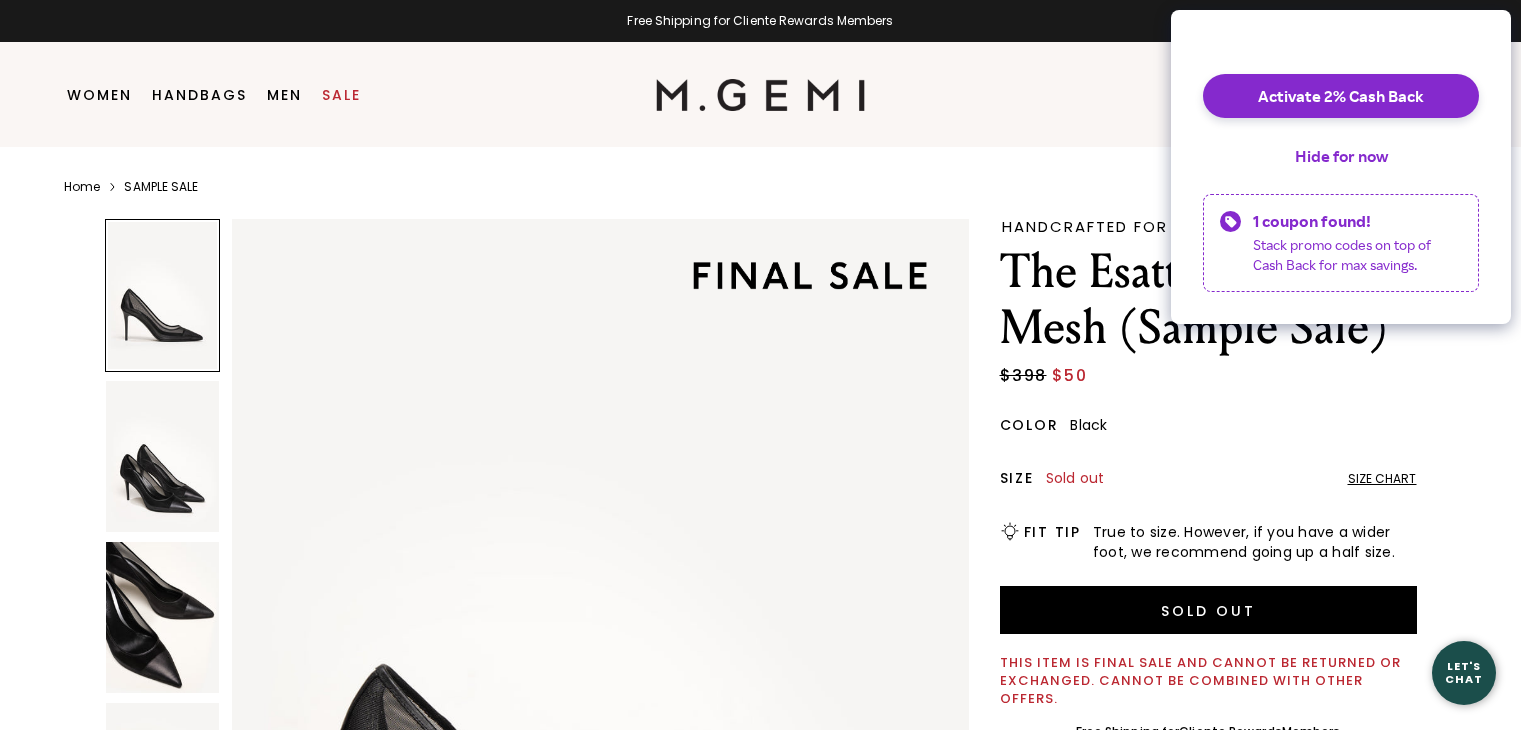 scroll, scrollTop: 0, scrollLeft: 0, axis: both 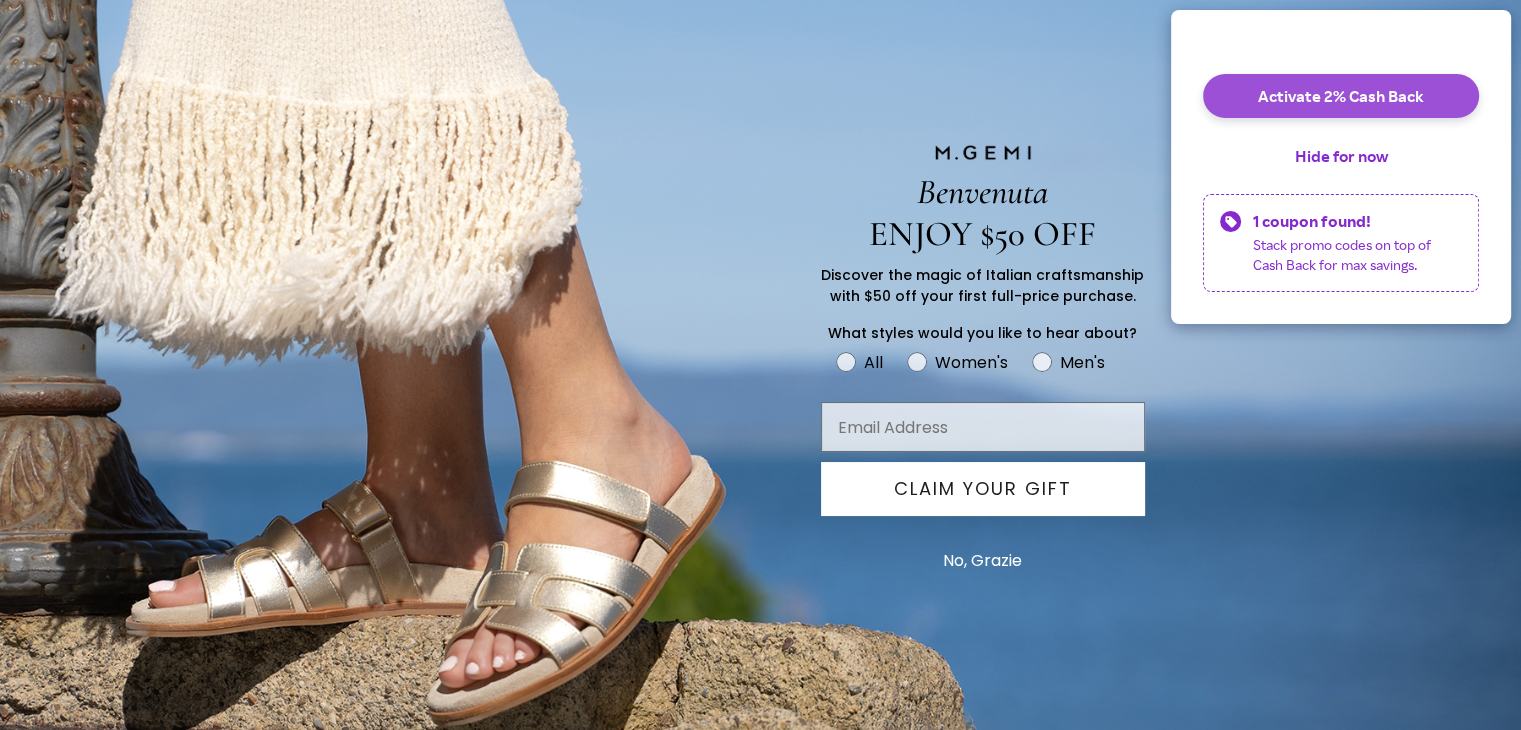 click on "Activate 2% Cash Back" at bounding box center (1341, 96) 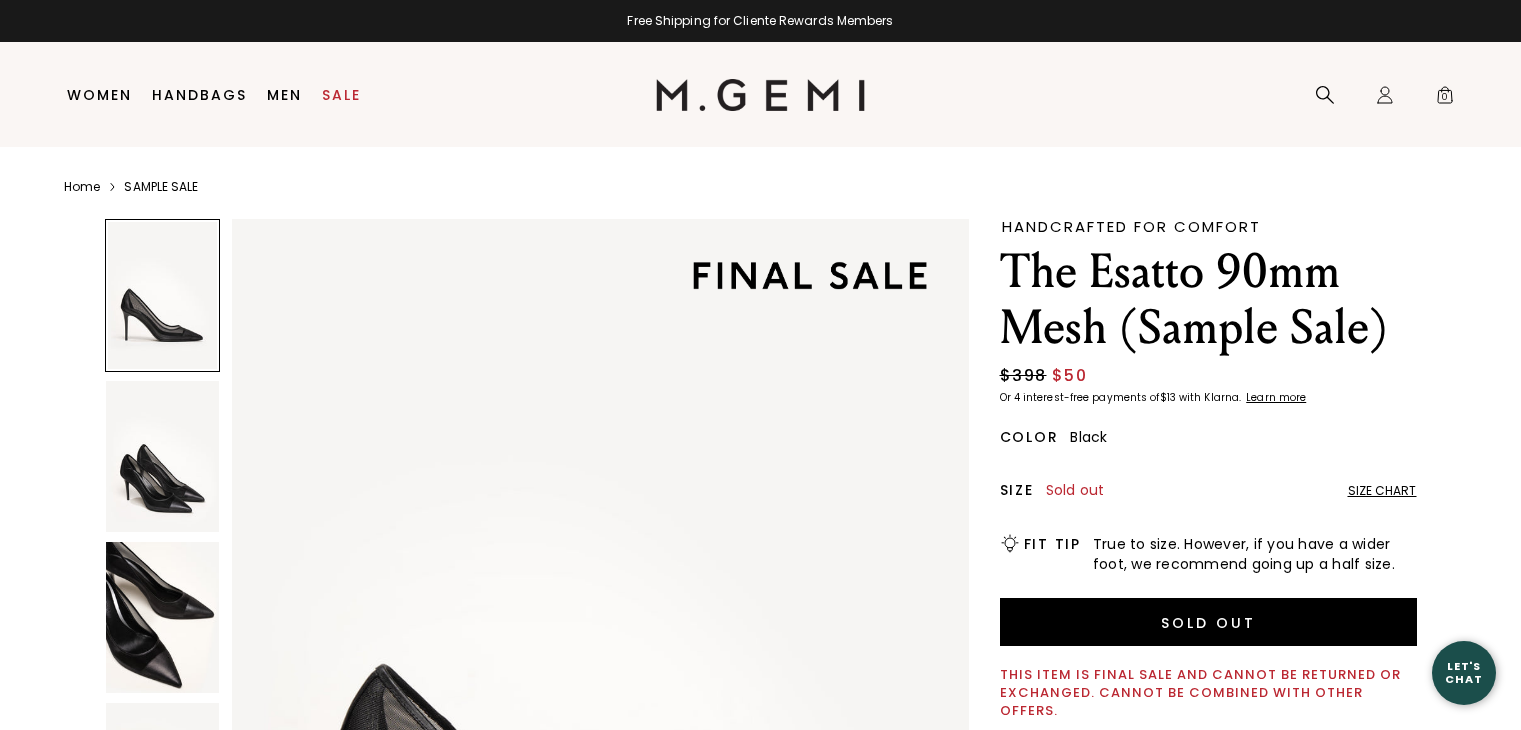 scroll, scrollTop: 0, scrollLeft: 0, axis: both 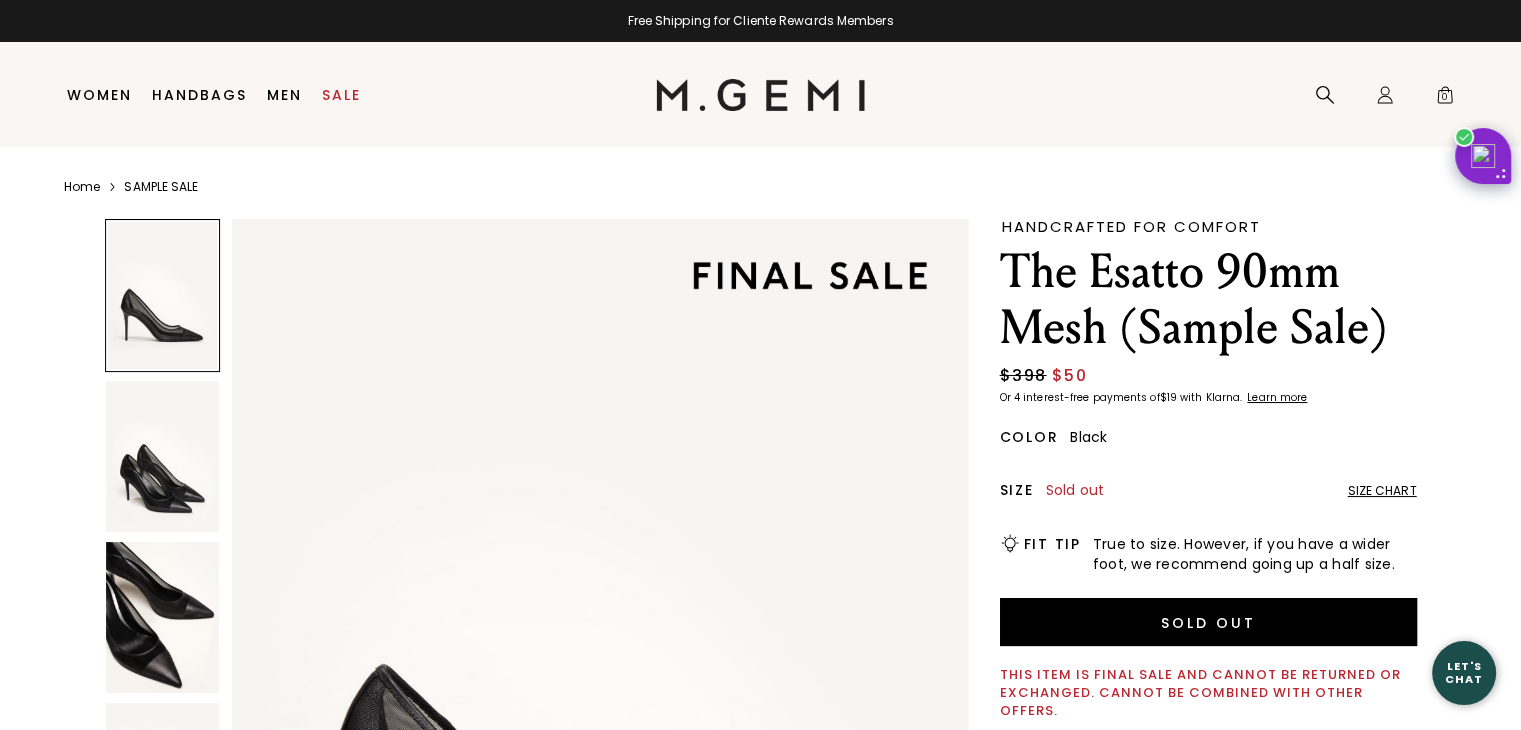 click on "Sale" at bounding box center [341, 95] 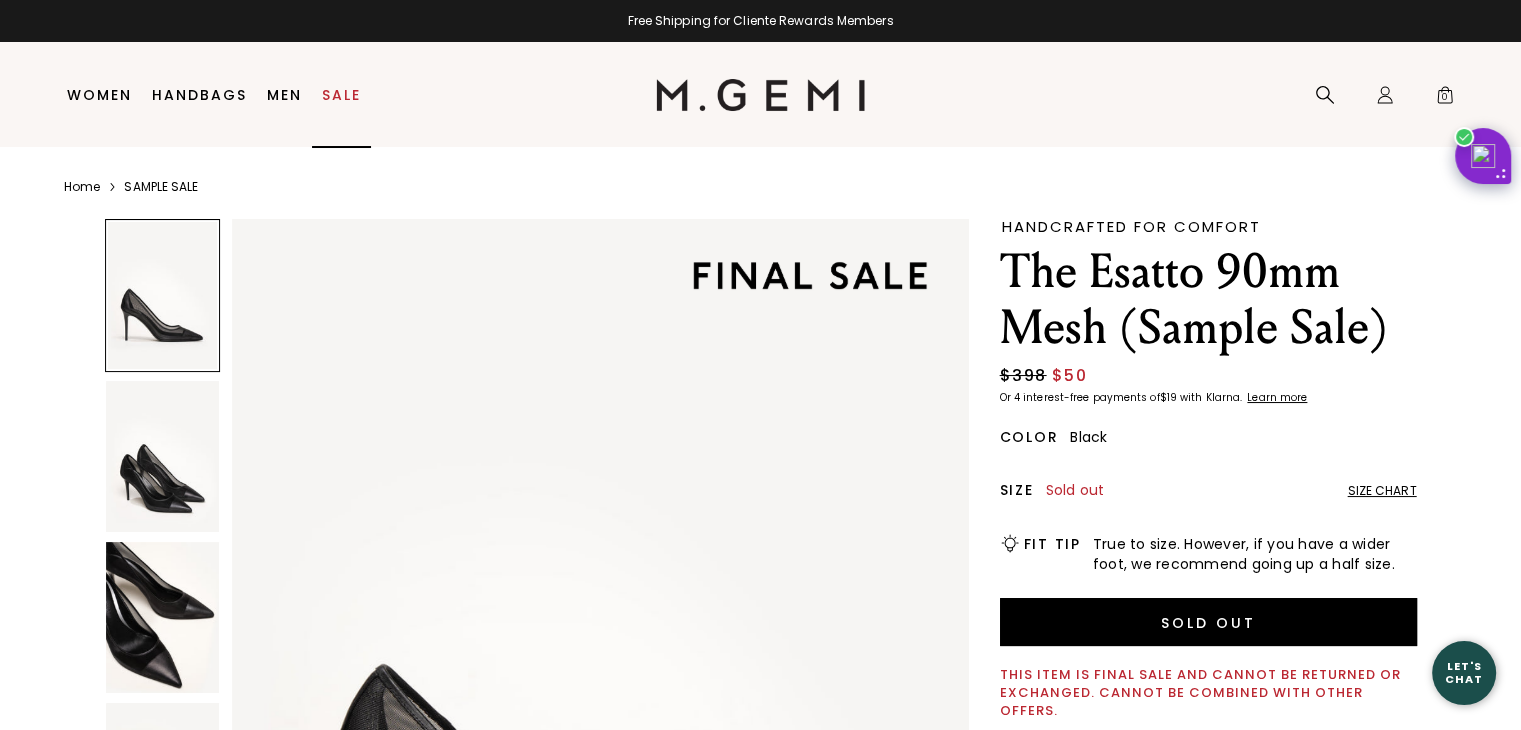 click on "Sale" at bounding box center [341, 95] 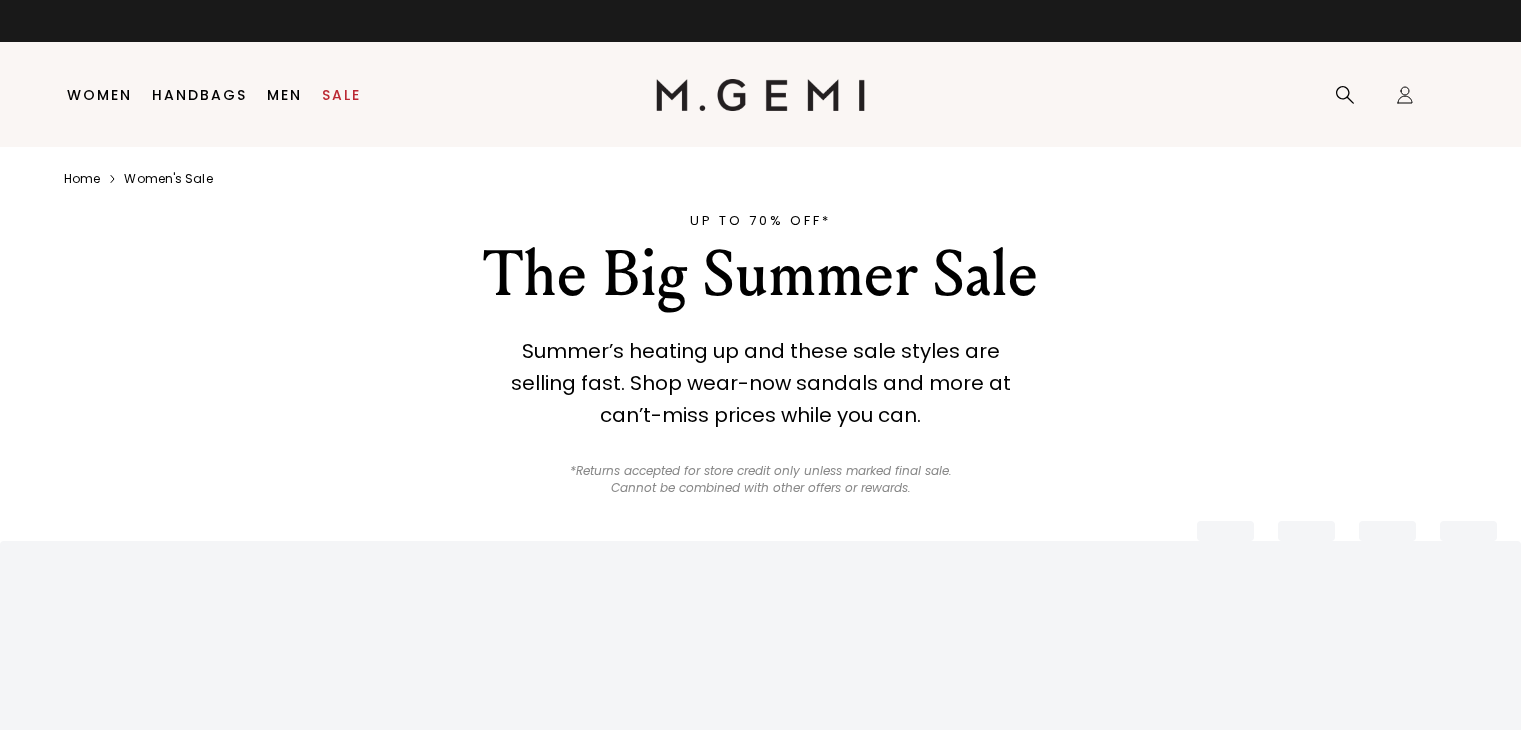 scroll, scrollTop: 0, scrollLeft: 0, axis: both 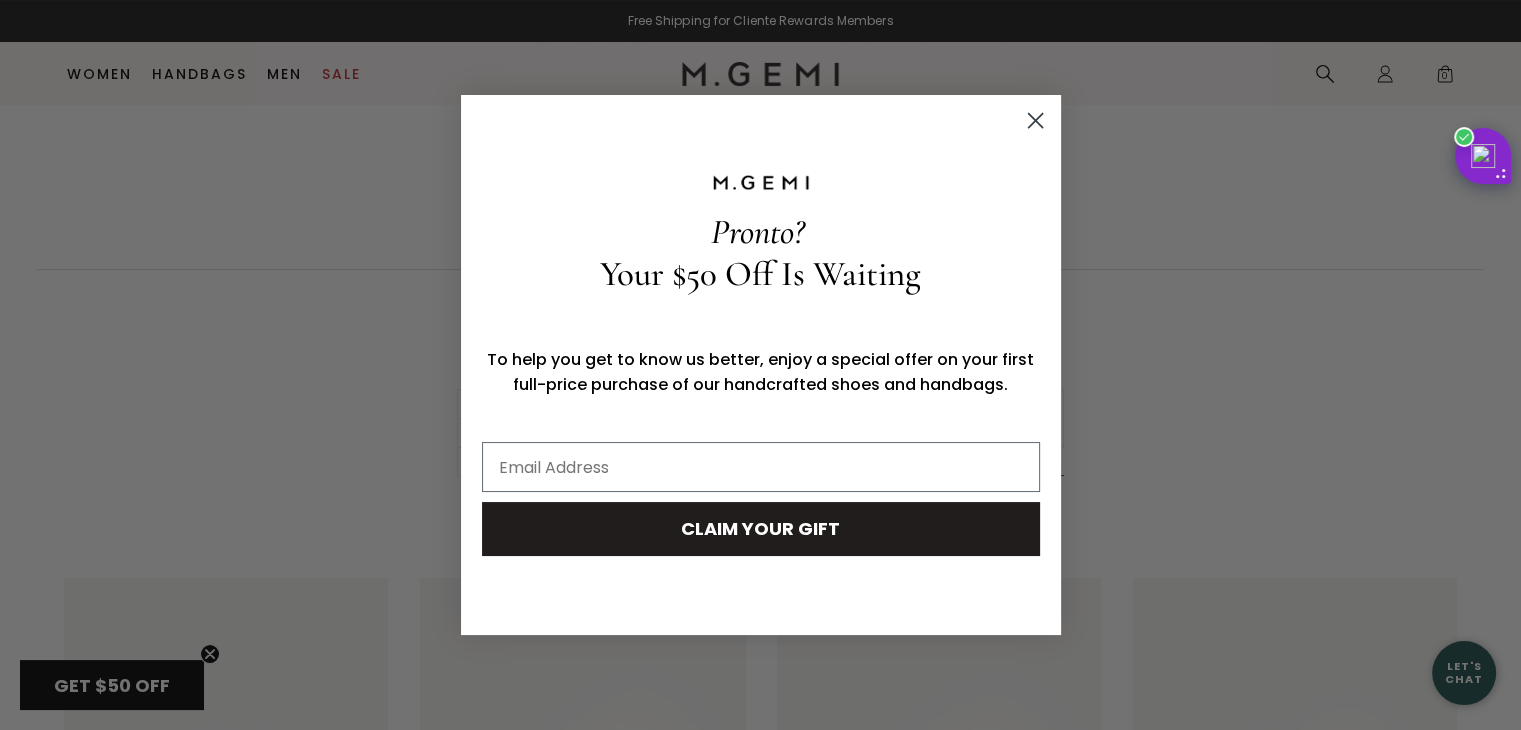 click 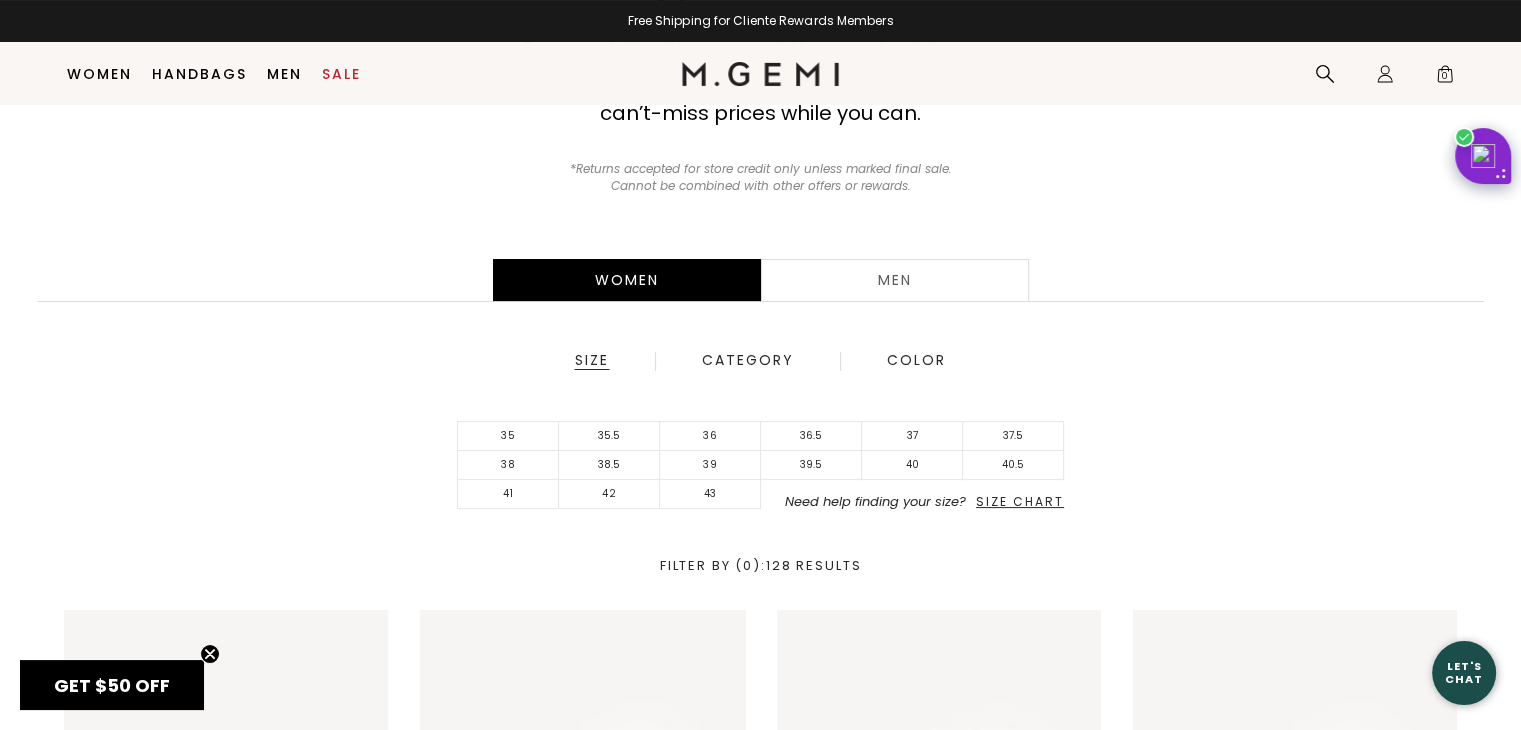 scroll, scrollTop: 260, scrollLeft: 0, axis: vertical 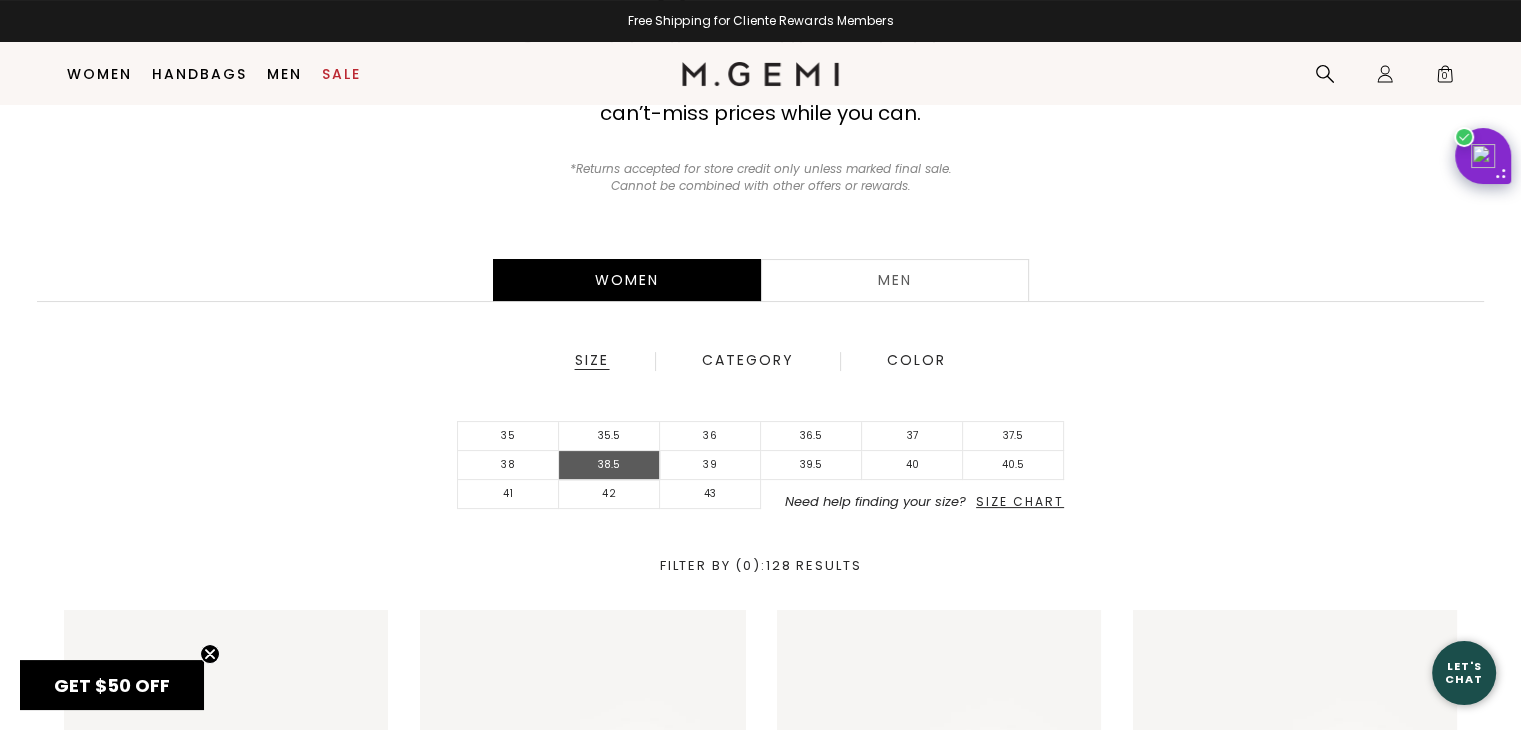 click on "38.5" at bounding box center (609, 465) 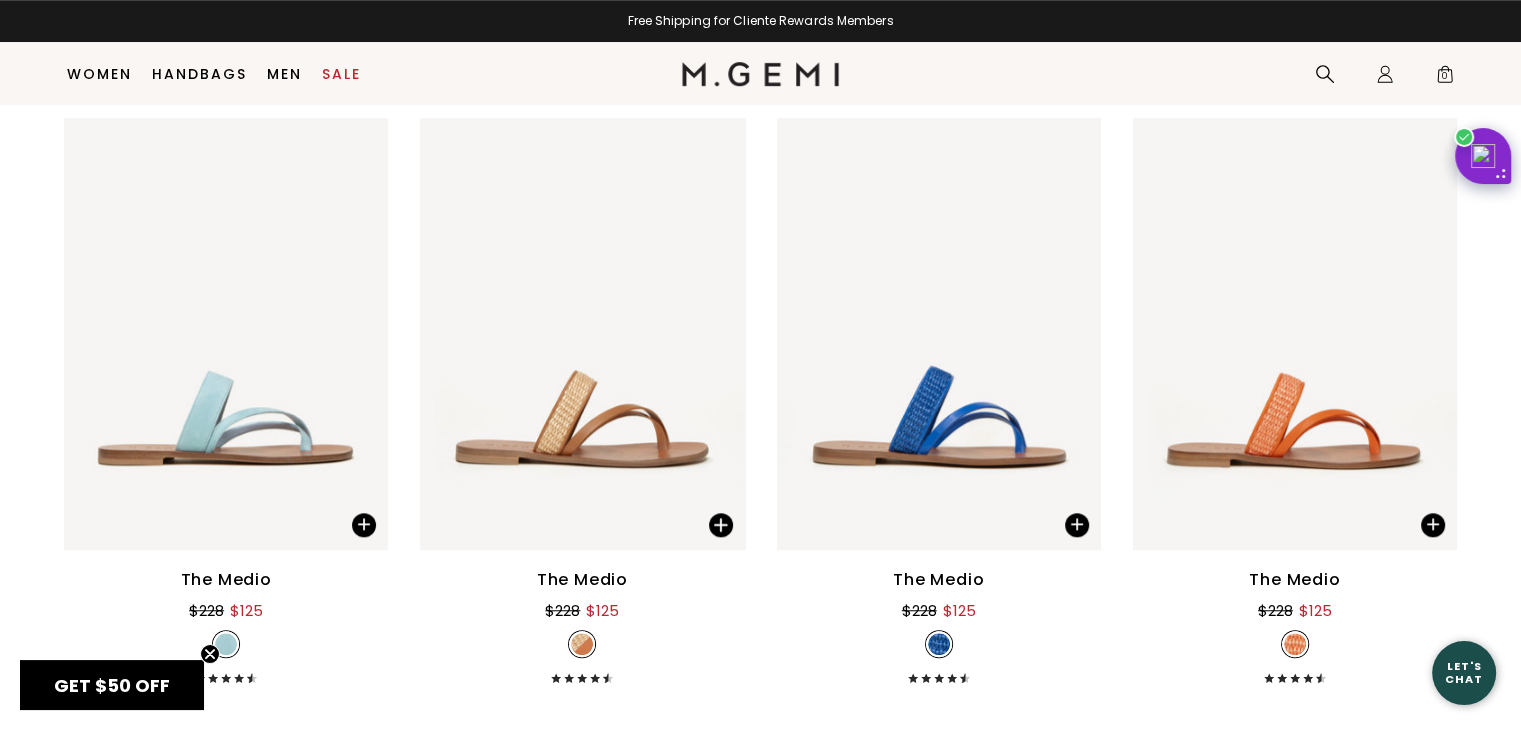 scroll, scrollTop: 1417, scrollLeft: 0, axis: vertical 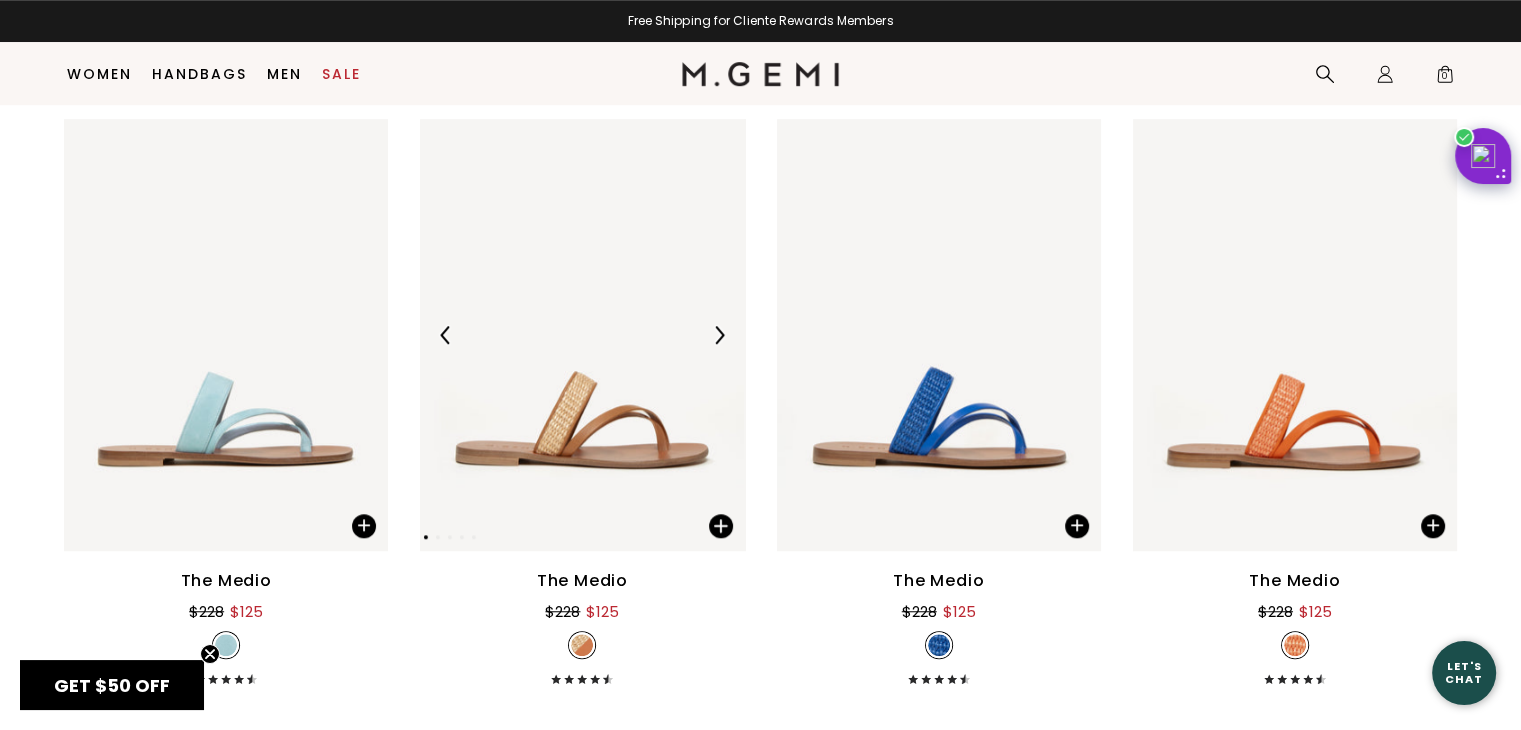 click at bounding box center [719, 335] 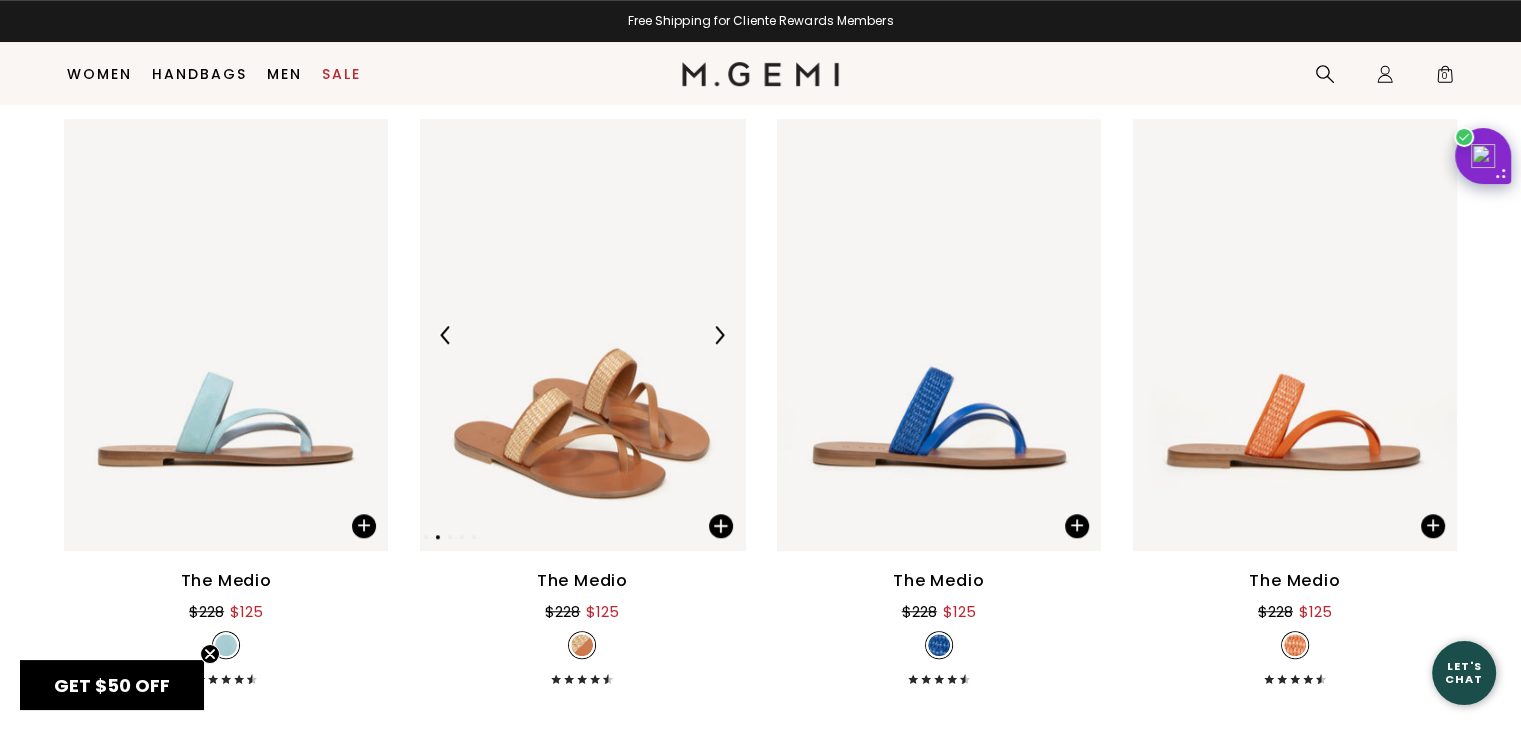 click at bounding box center (719, 335) 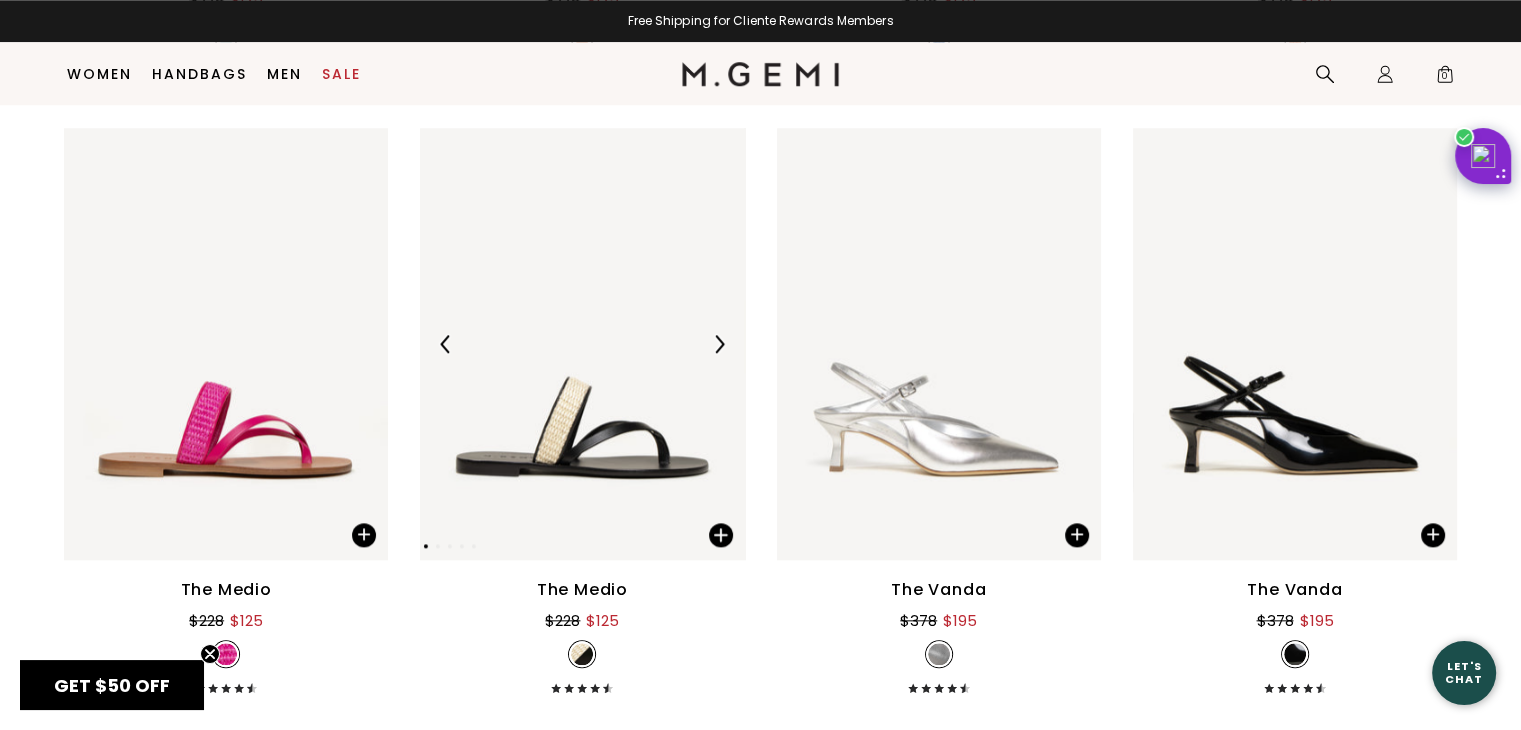 scroll, scrollTop: 2024, scrollLeft: 0, axis: vertical 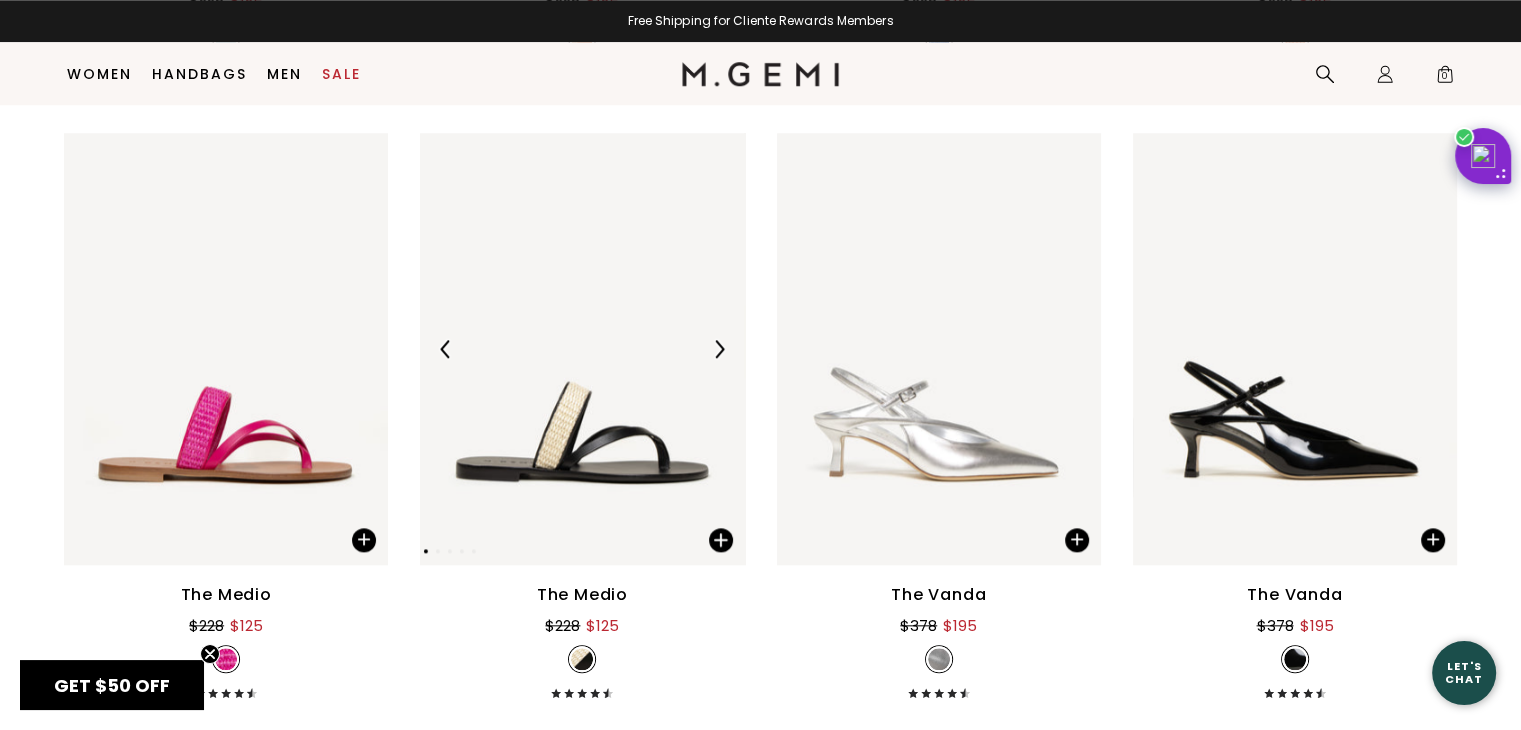 click at bounding box center [719, 349] 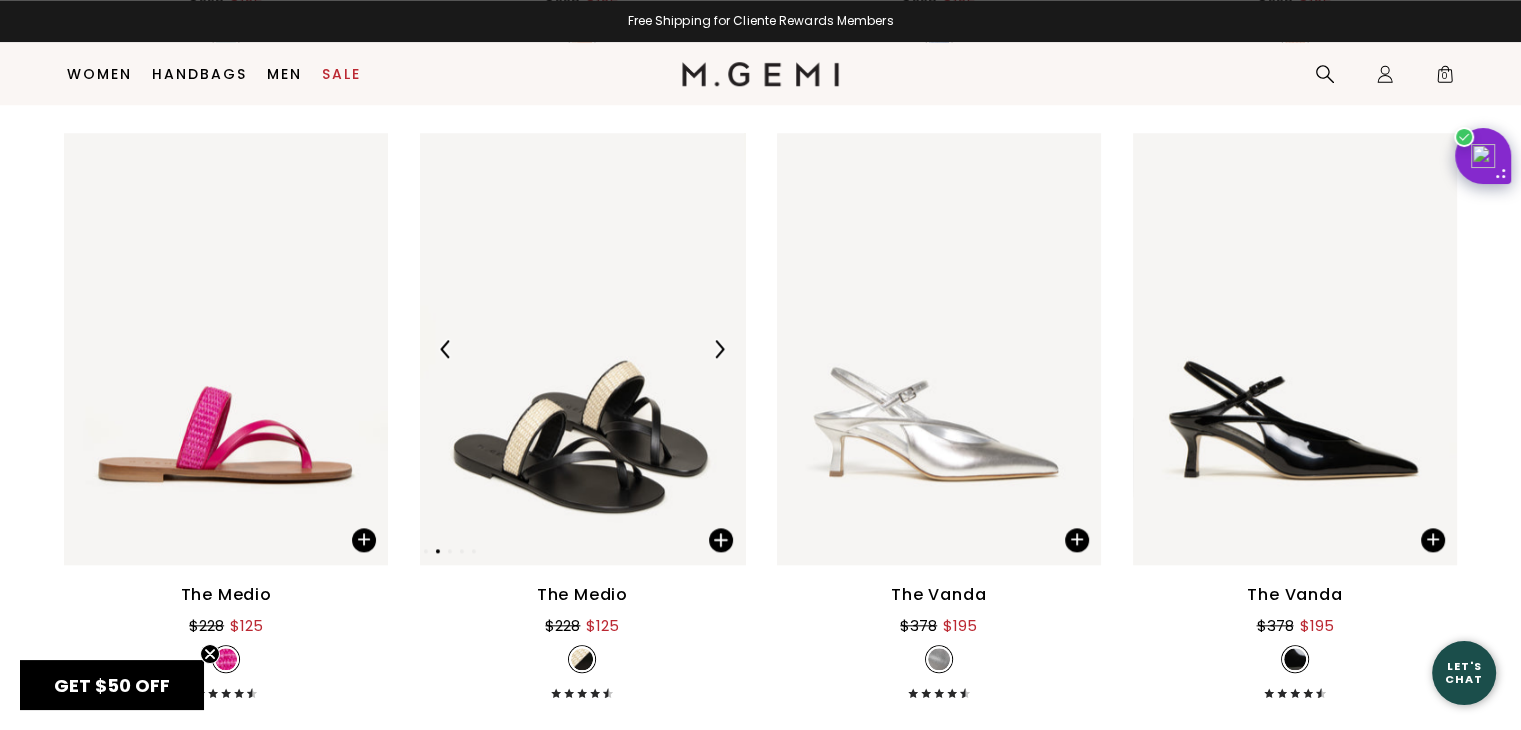 click at bounding box center [719, 349] 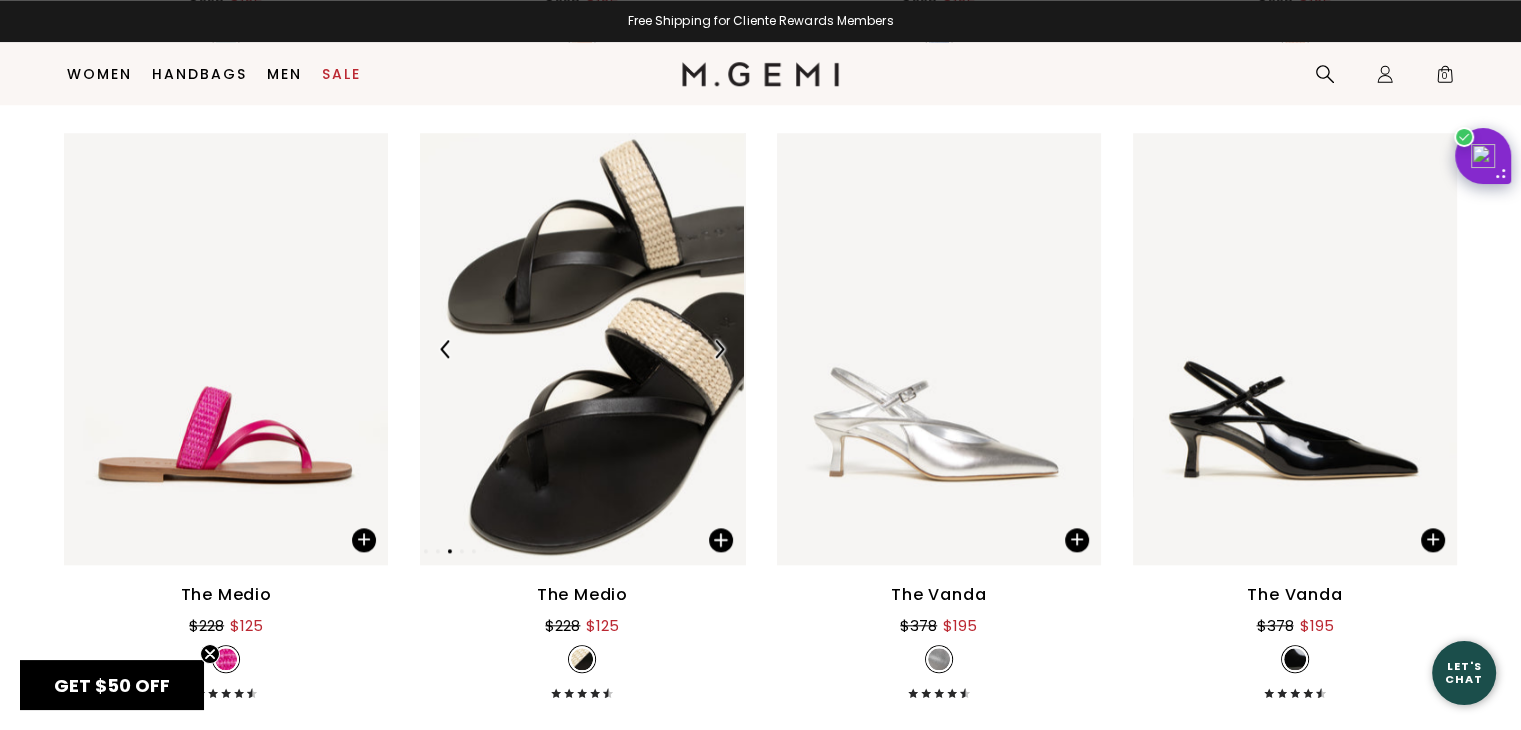 click at bounding box center (719, 349) 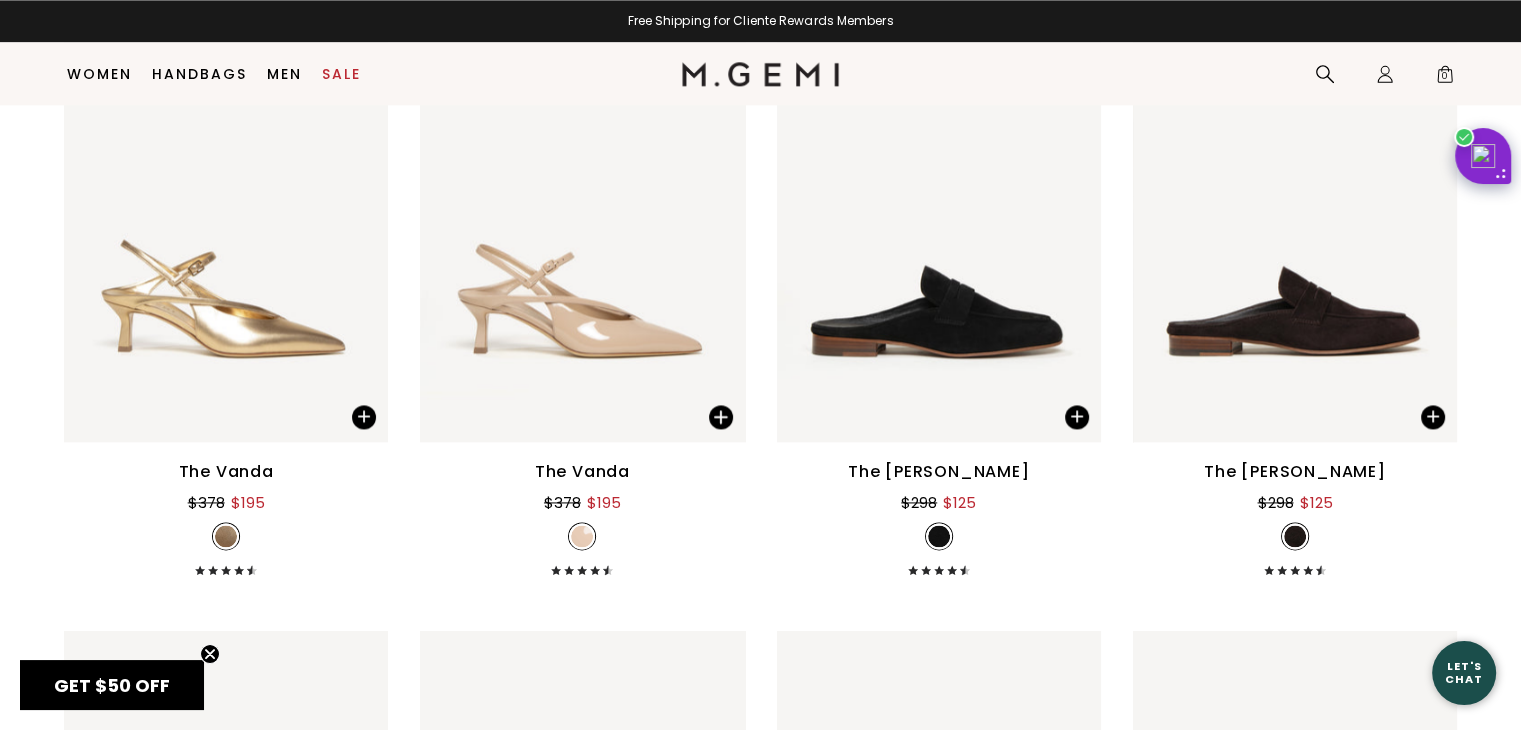 scroll, scrollTop: 2768, scrollLeft: 0, axis: vertical 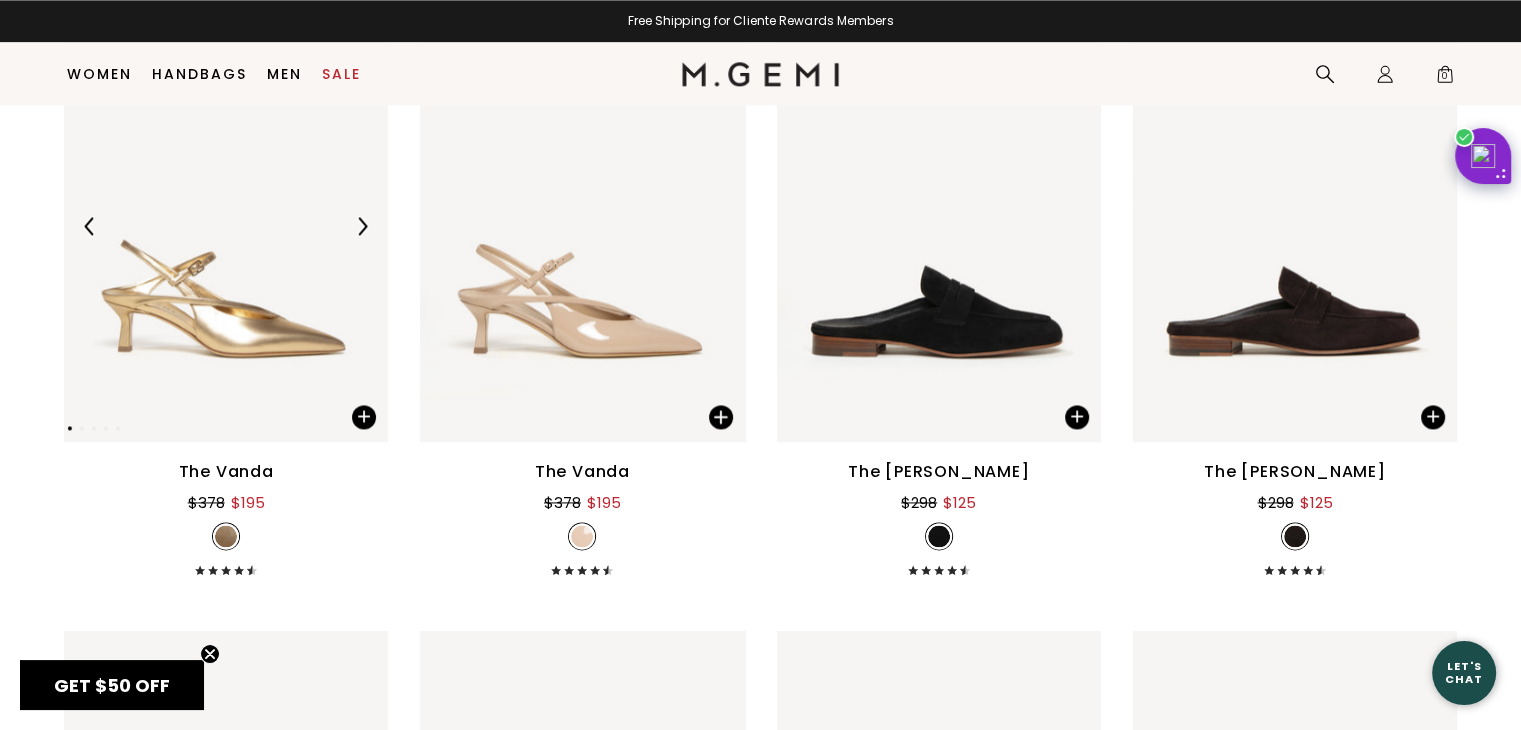 click at bounding box center [362, 226] 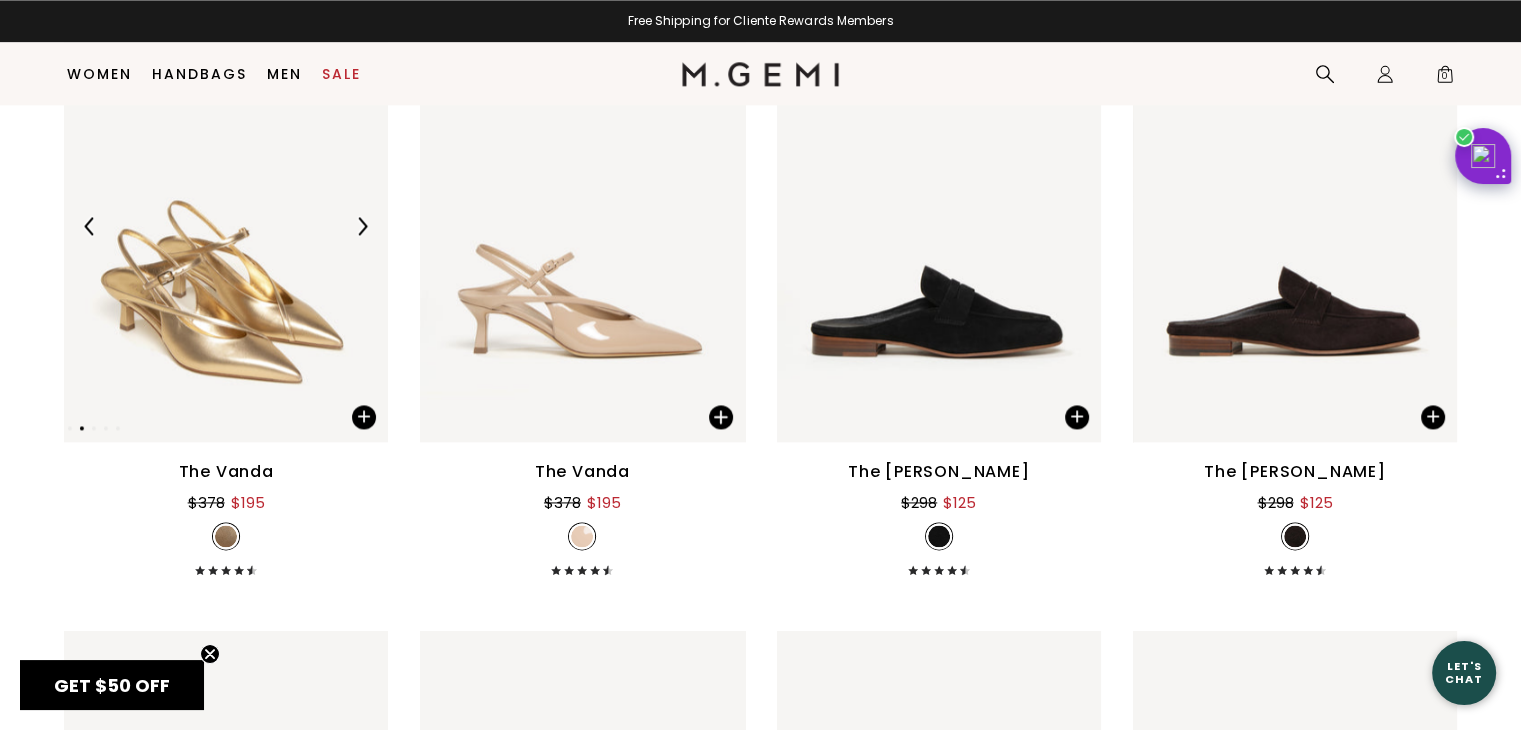 click at bounding box center [362, 226] 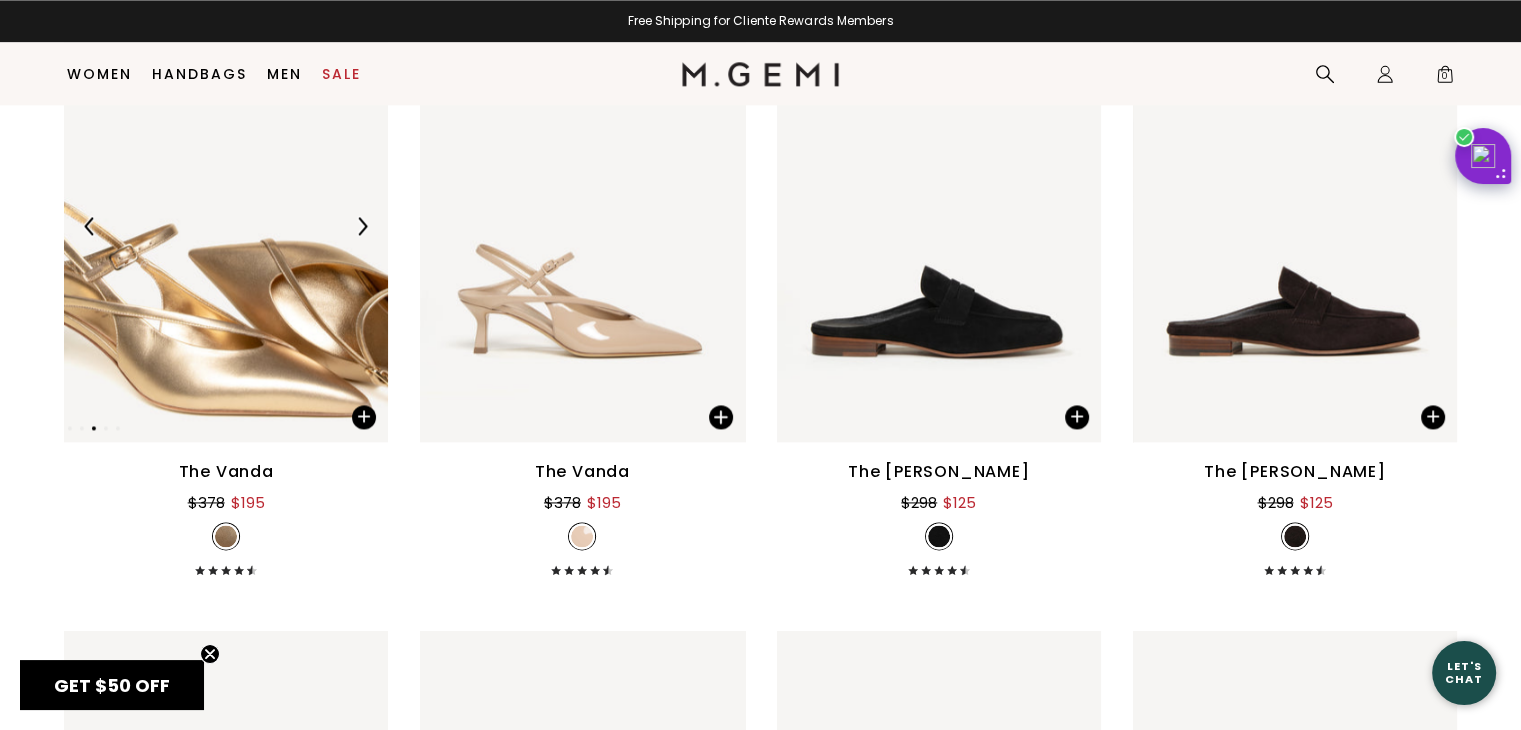 click at bounding box center (362, 226) 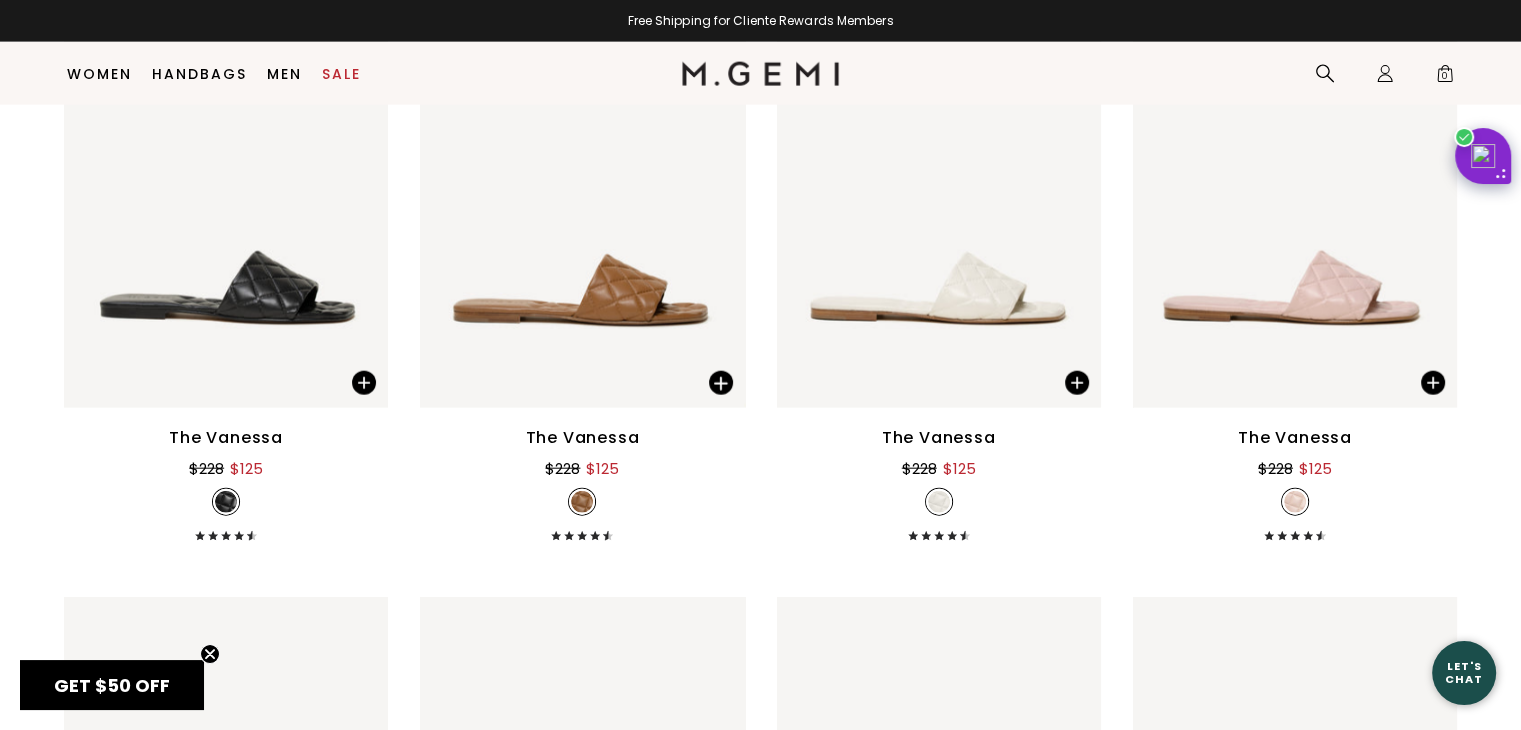 scroll, scrollTop: 4665, scrollLeft: 0, axis: vertical 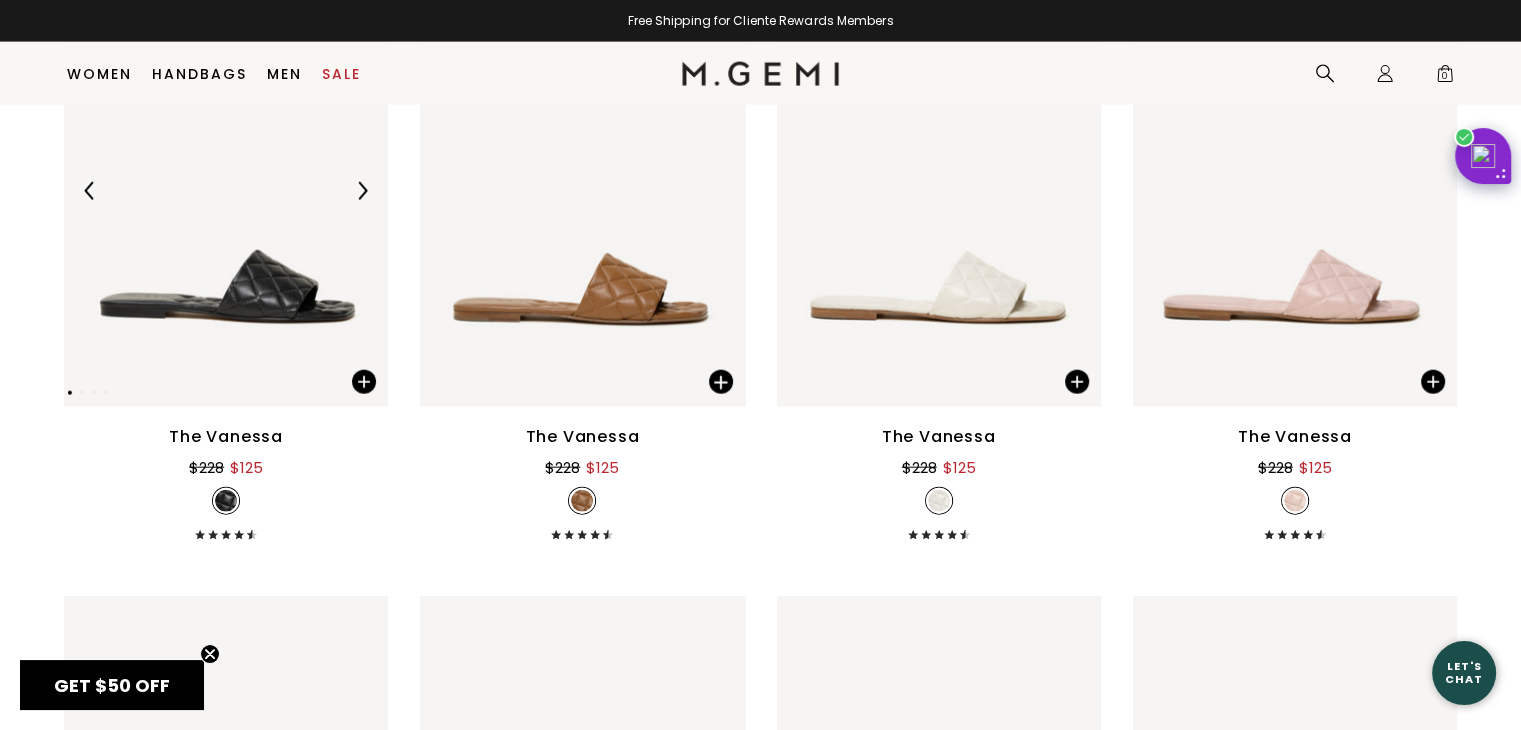 click at bounding box center [362, 191] 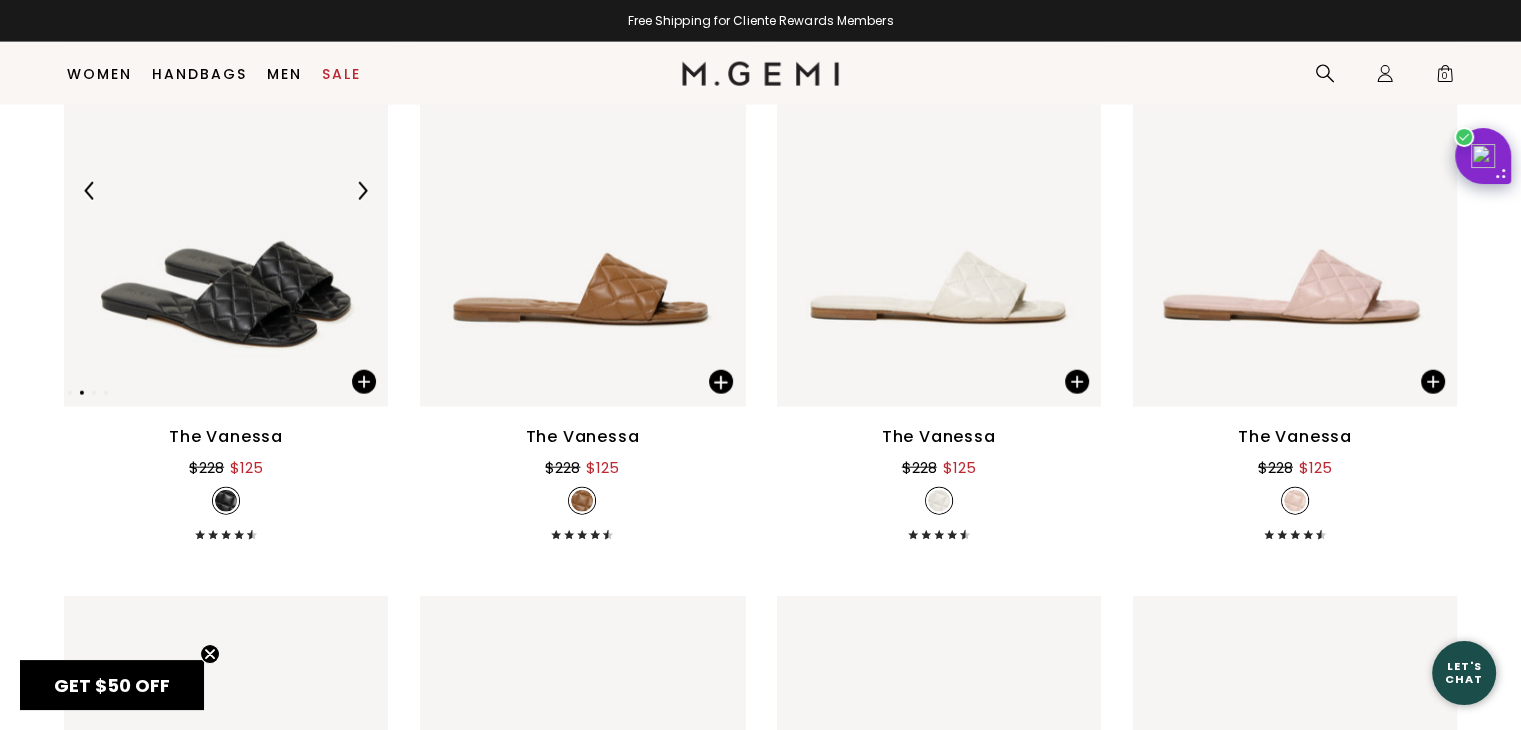 click at bounding box center (362, 191) 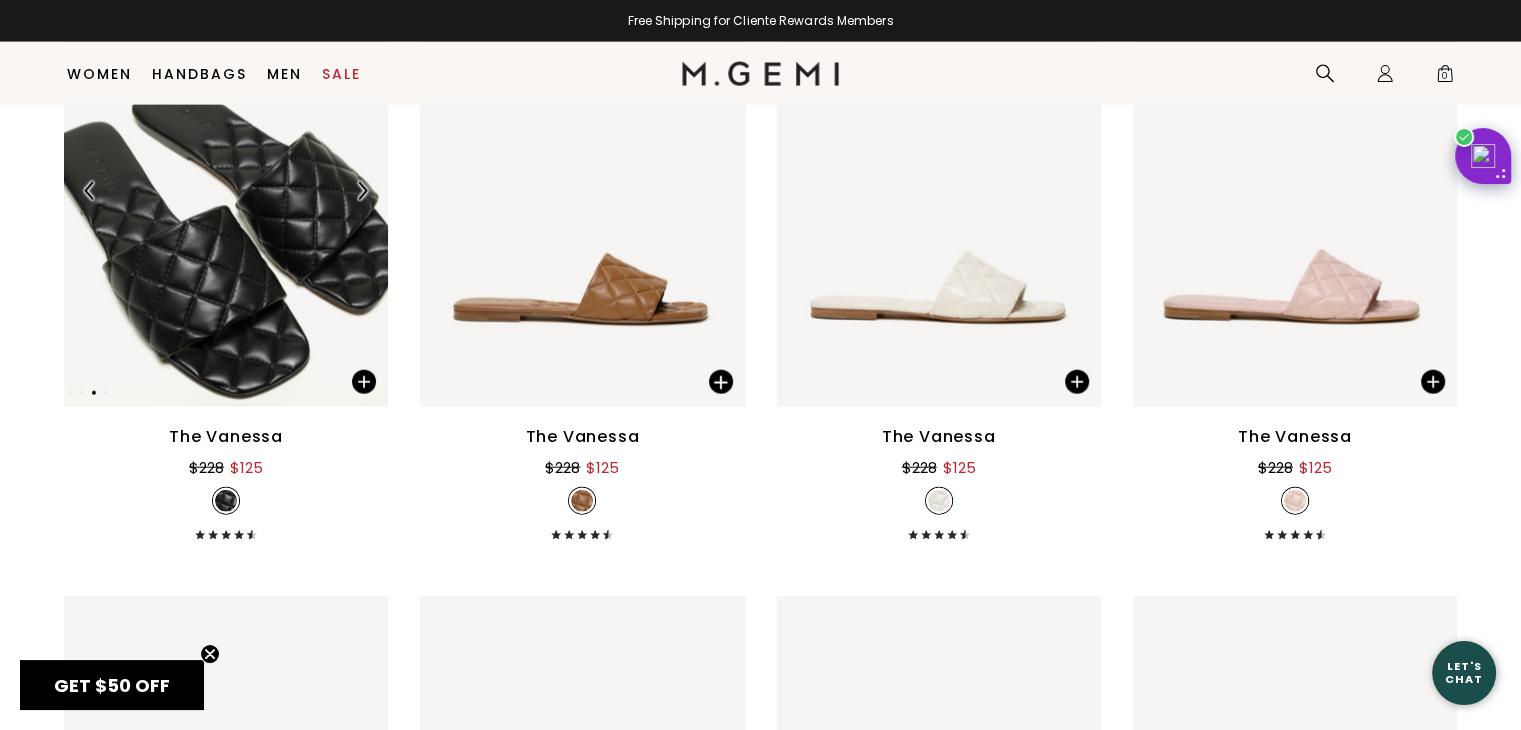 click at bounding box center (362, 191) 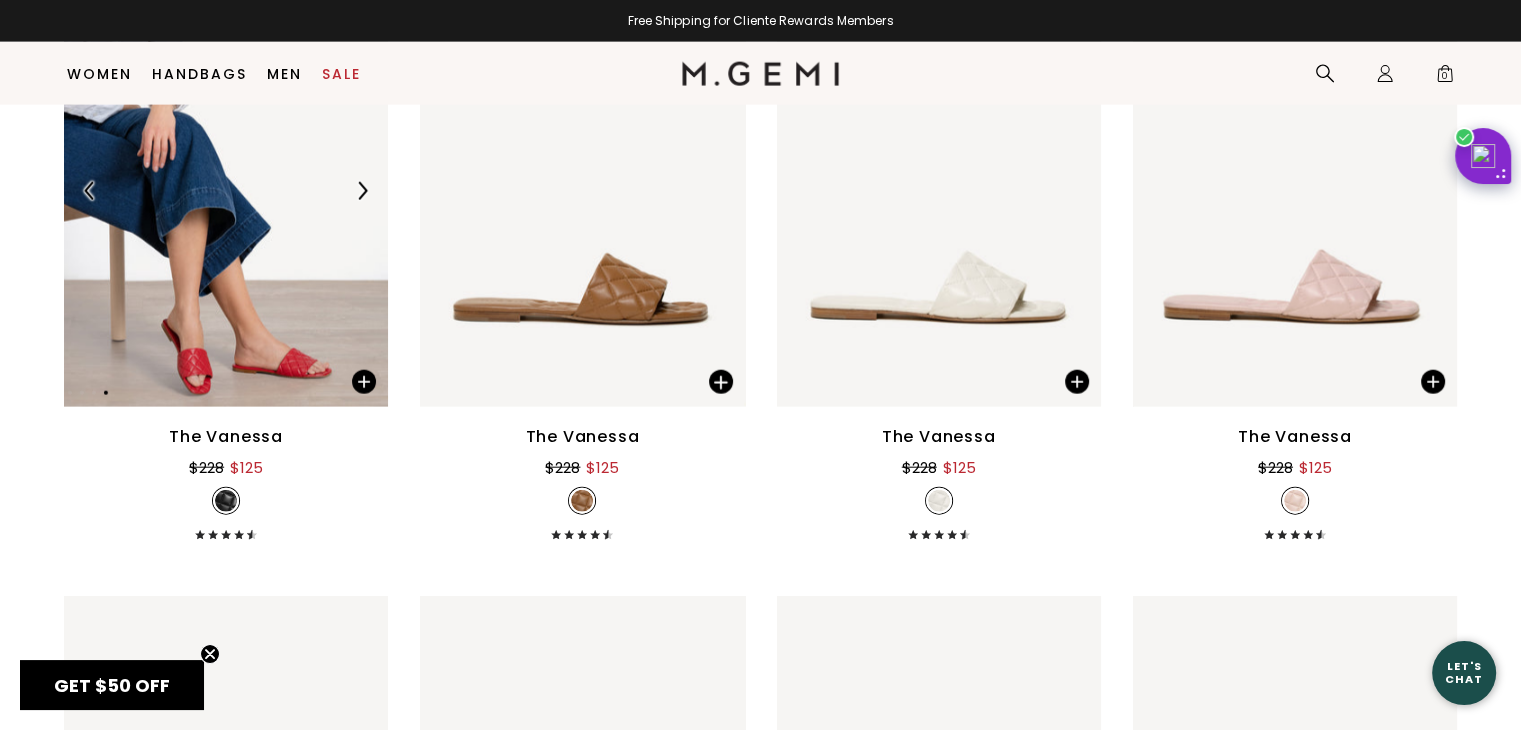 click at bounding box center (362, 191) 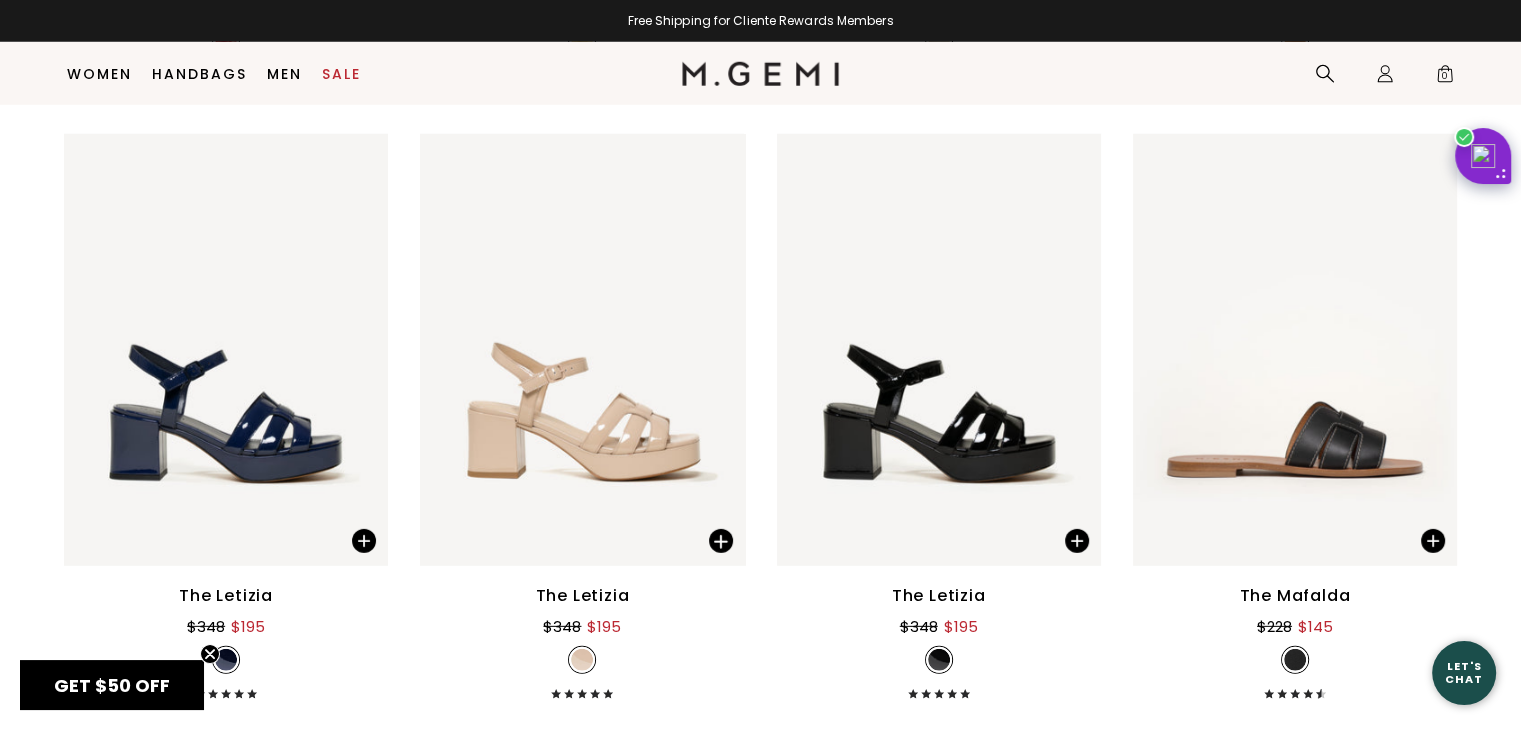 scroll, scrollTop: 5812, scrollLeft: 0, axis: vertical 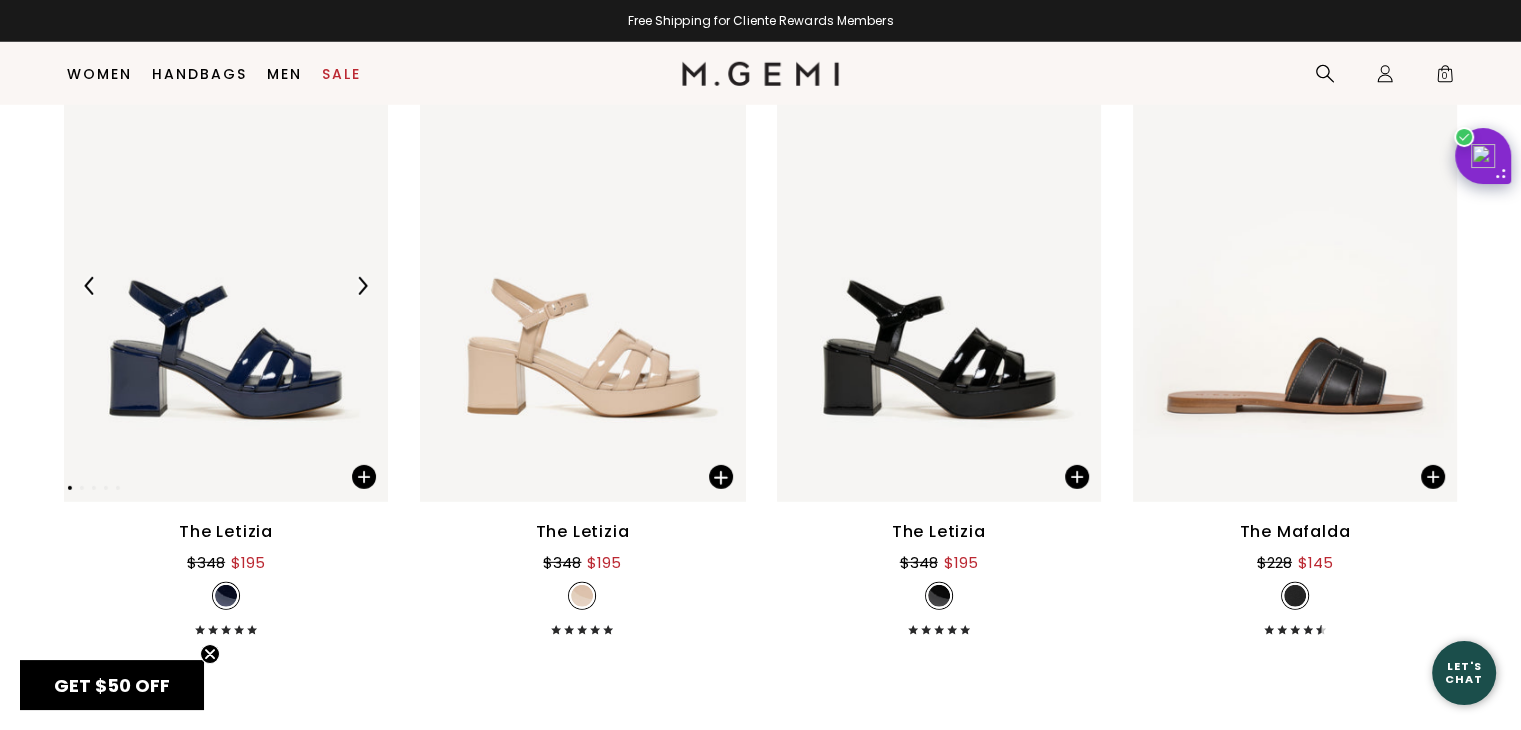 click at bounding box center (362, 286) 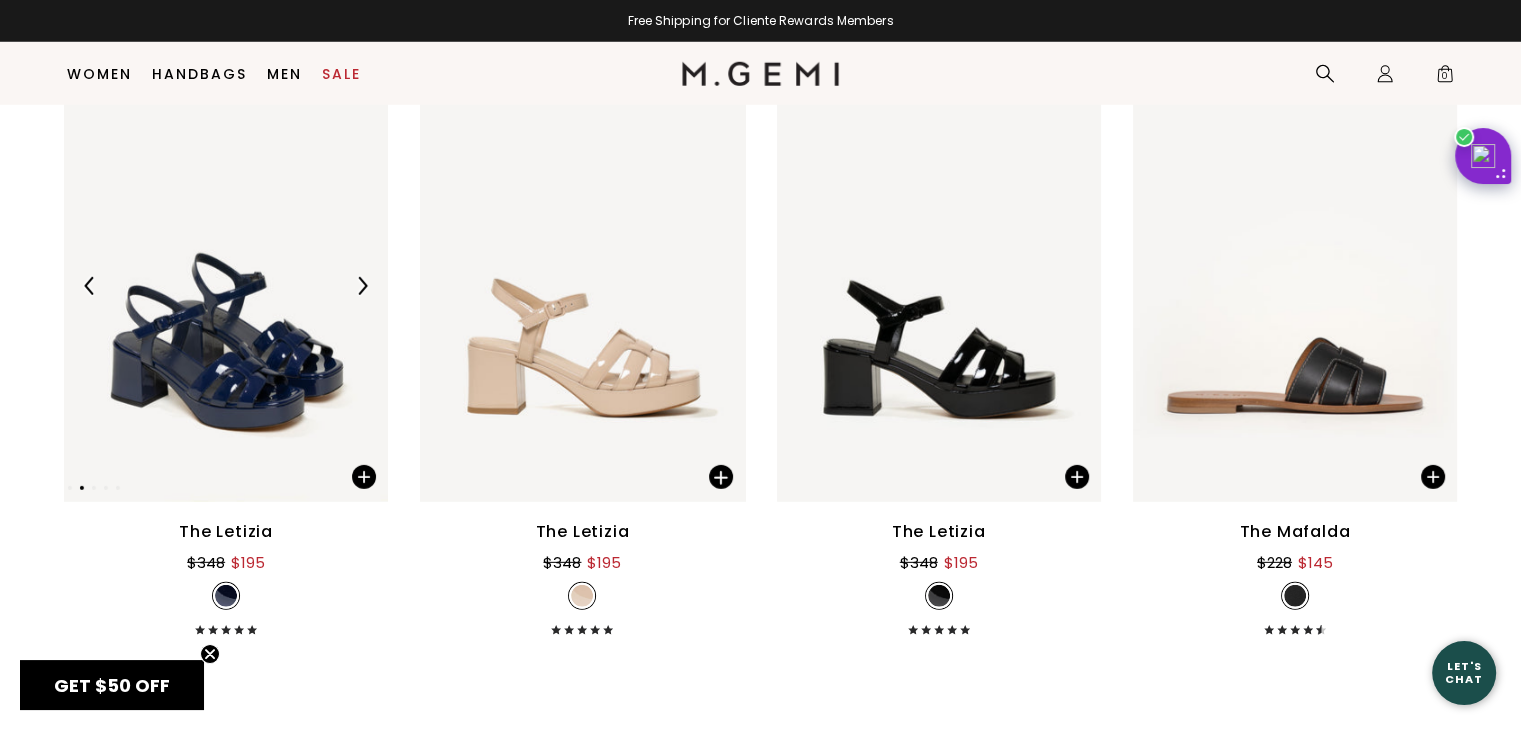 click at bounding box center (362, 286) 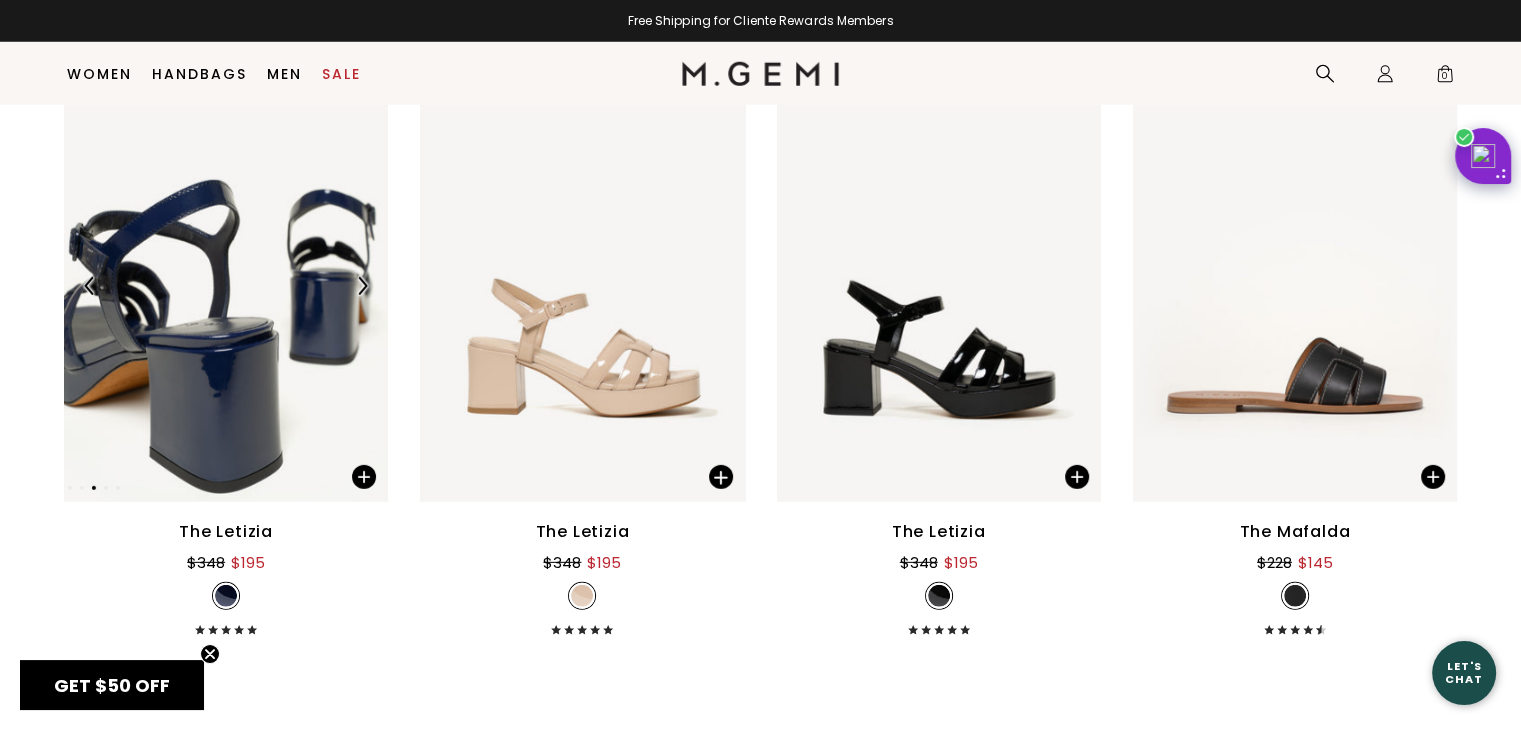 click at bounding box center (362, 286) 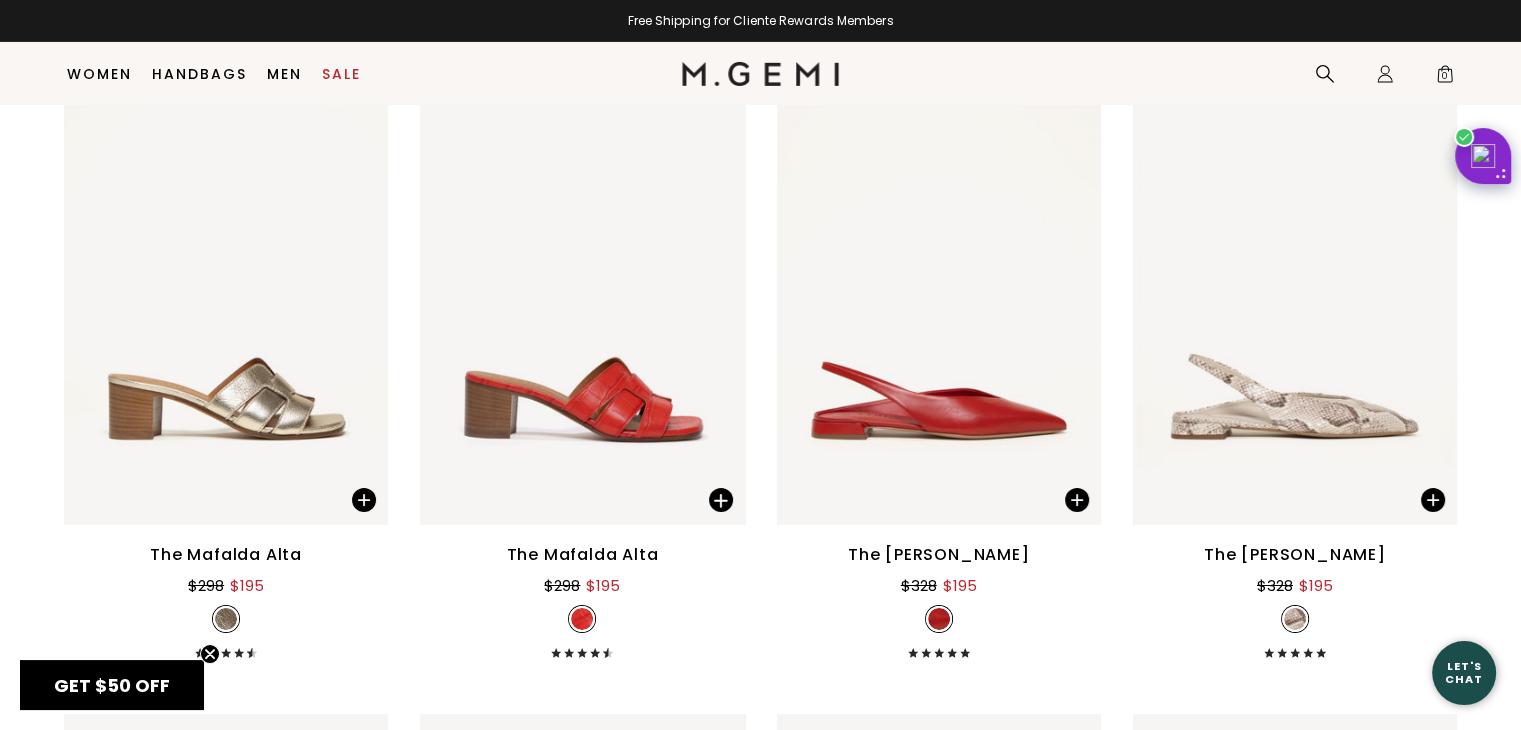 scroll, scrollTop: 7032, scrollLeft: 0, axis: vertical 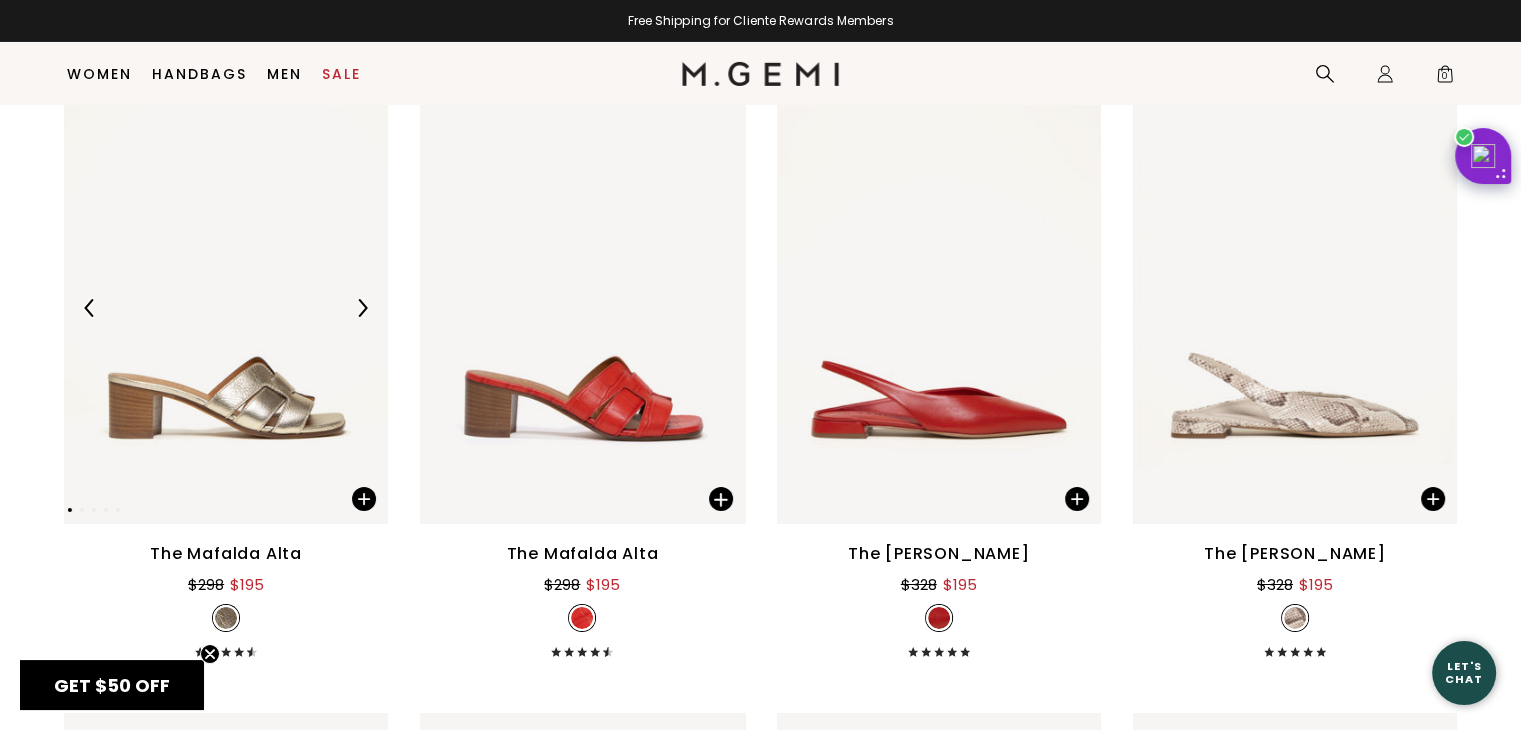 click at bounding box center (362, 308) 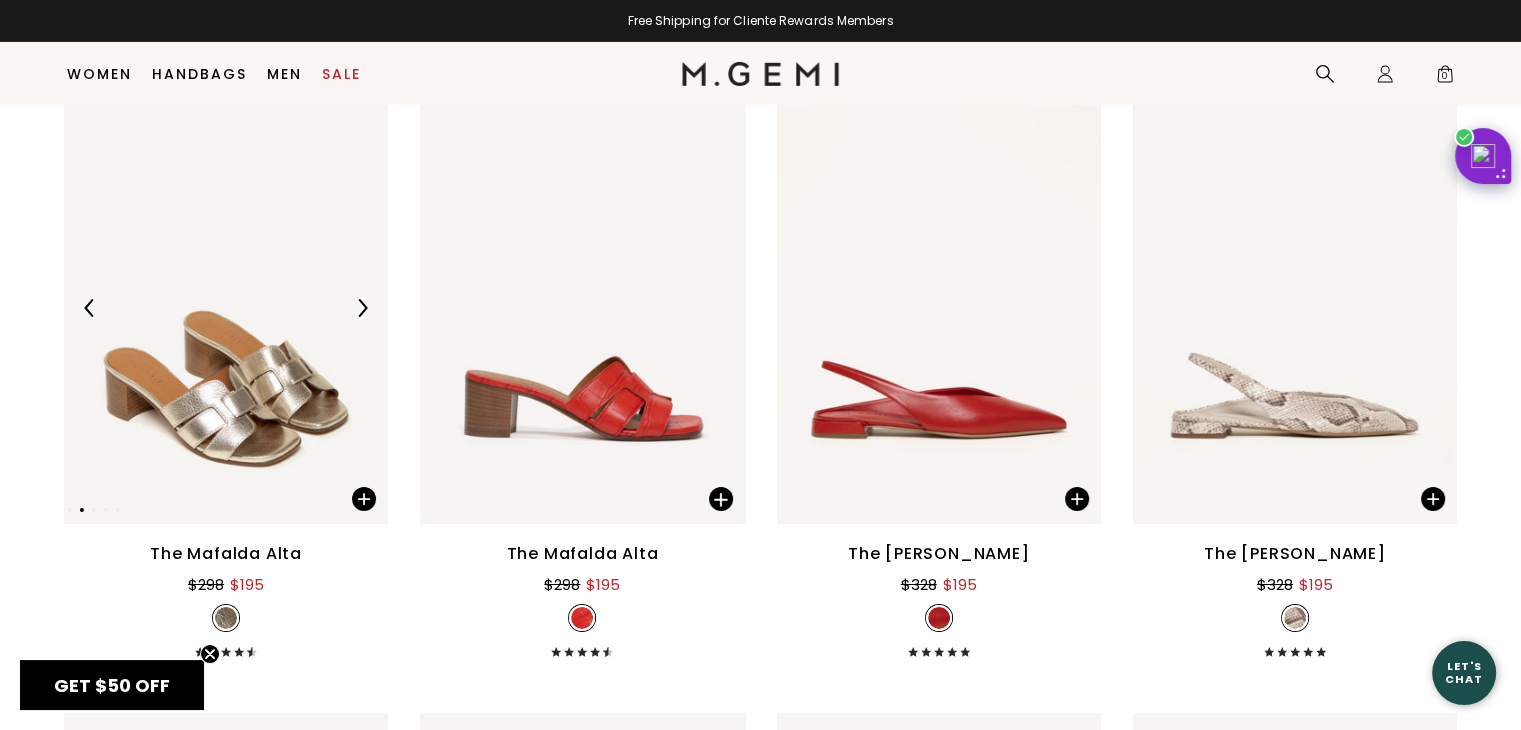 click at bounding box center (362, 308) 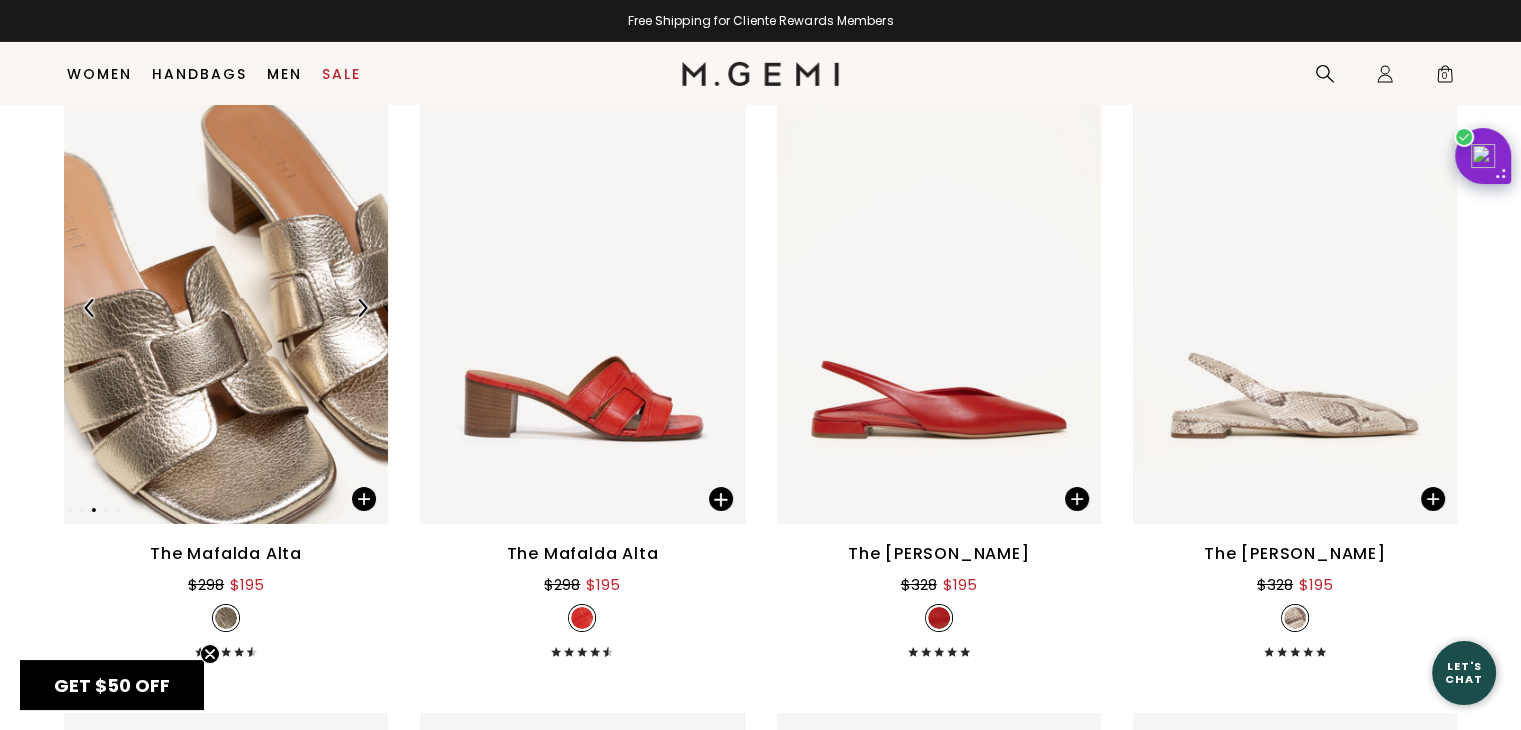 click at bounding box center (362, 308) 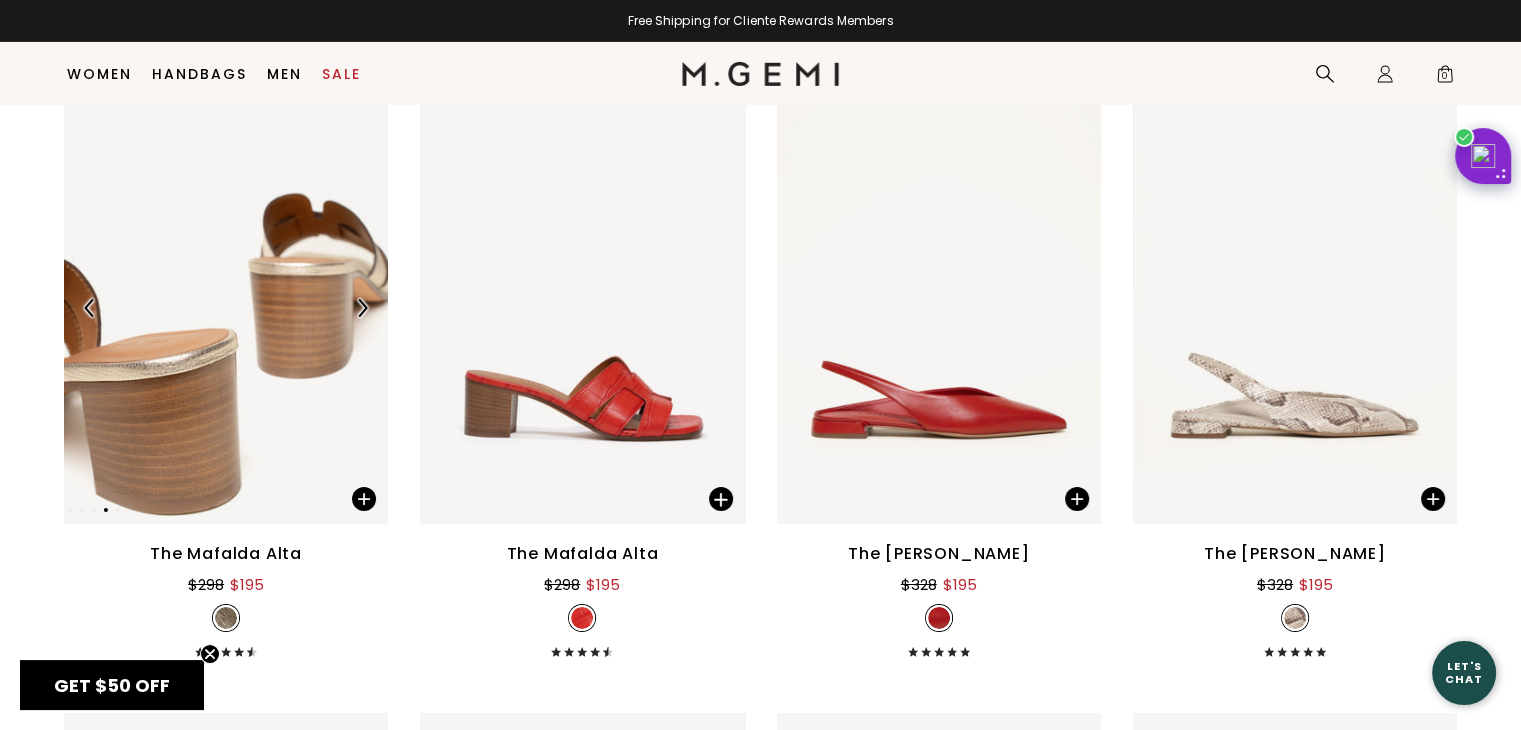 click at bounding box center [362, 308] 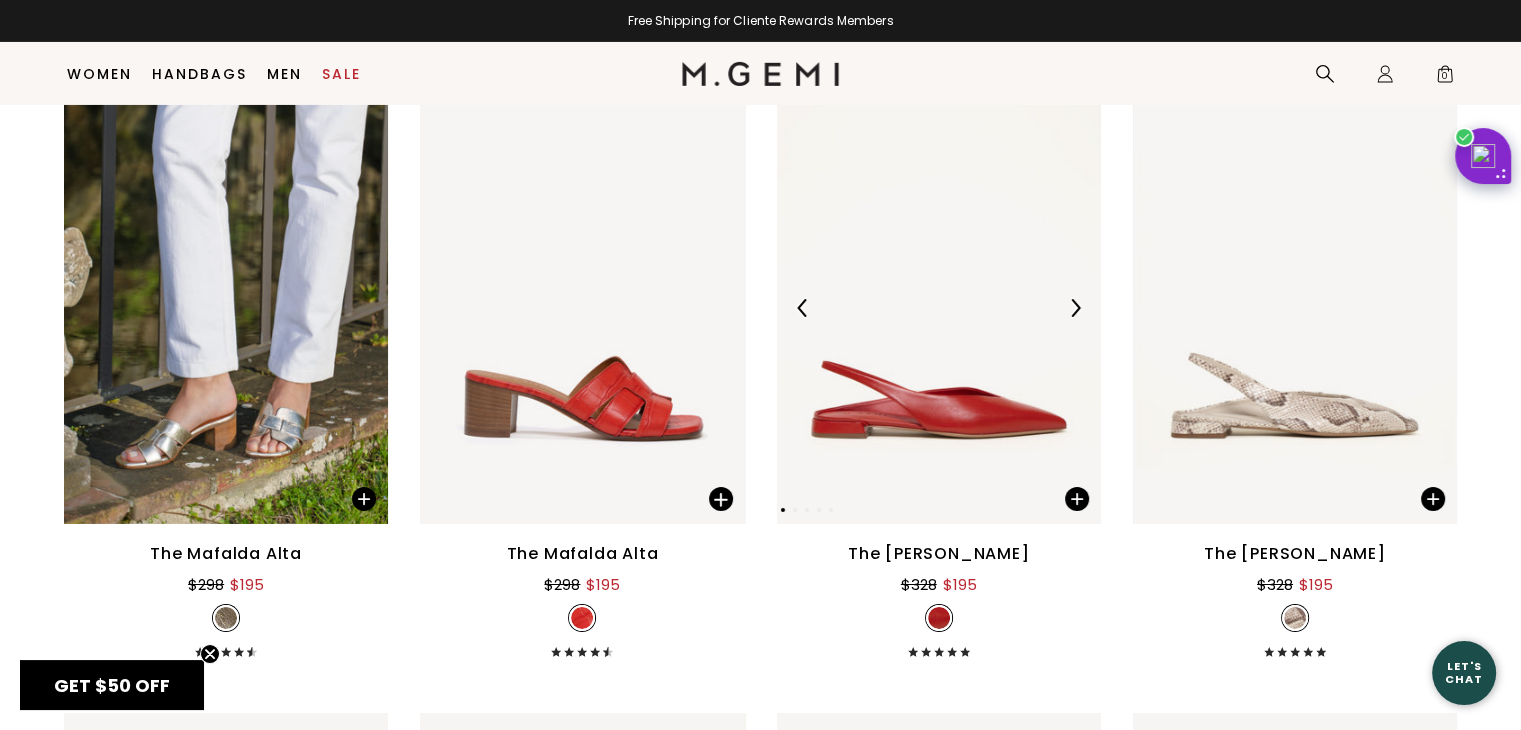 click at bounding box center [1075, 308] 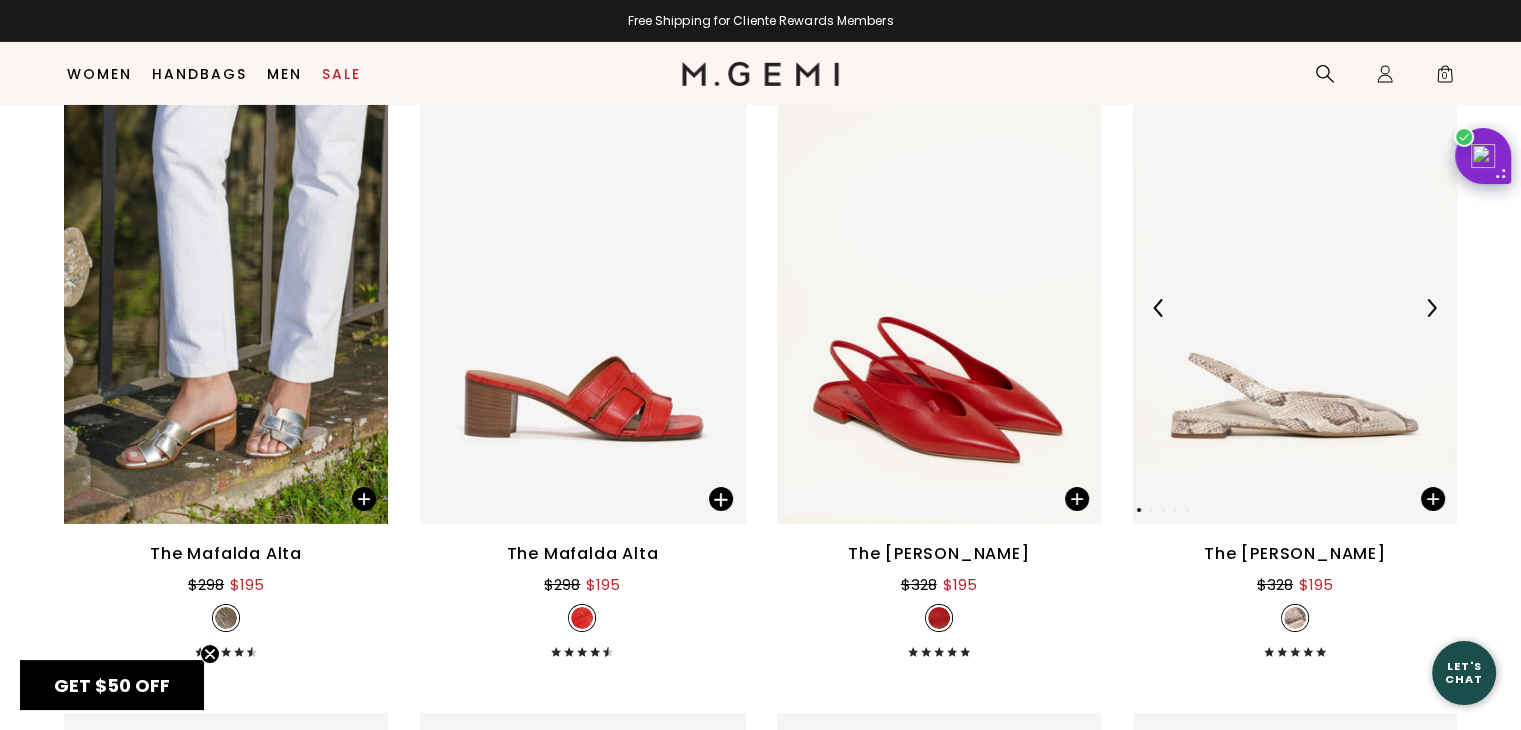 click at bounding box center [1431, 308] 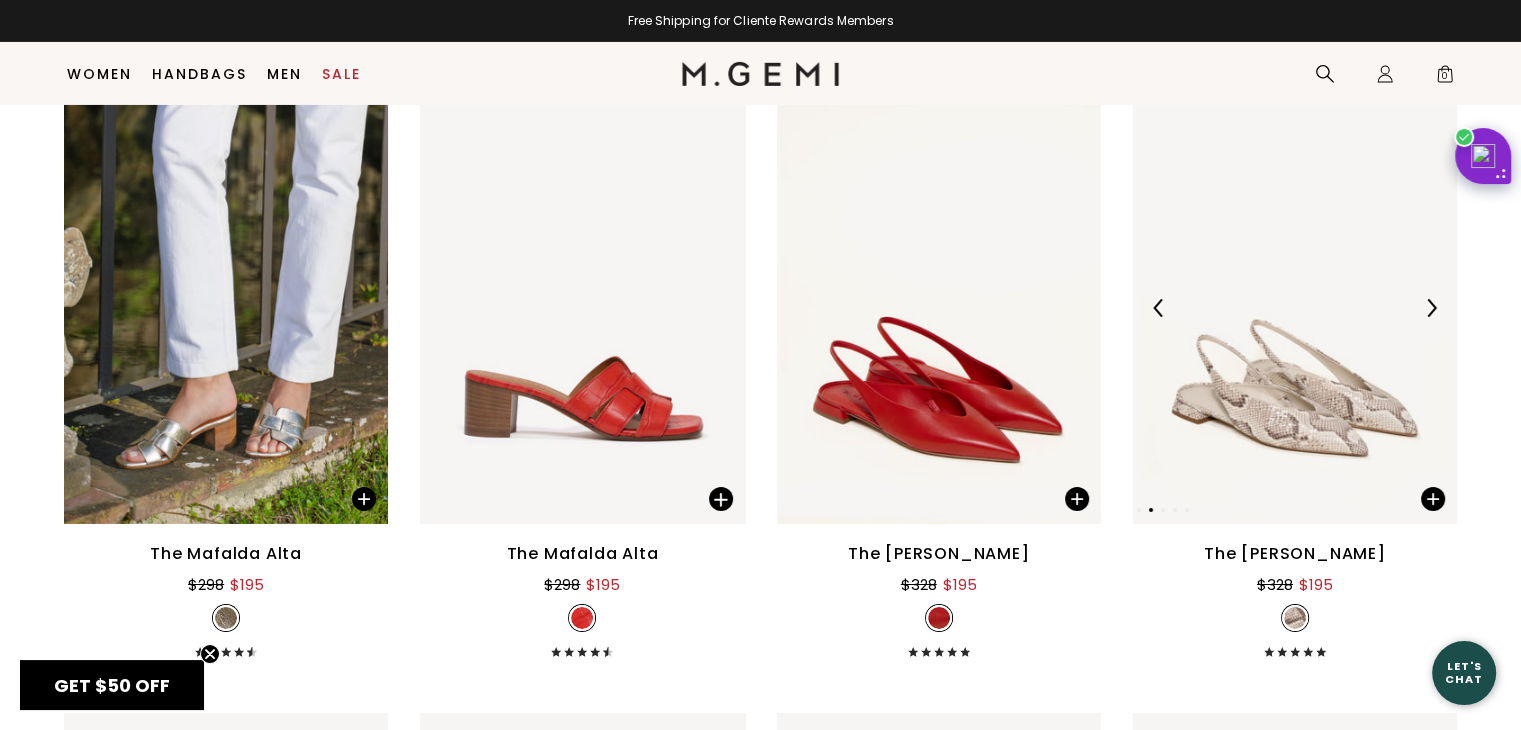 click at bounding box center [1431, 308] 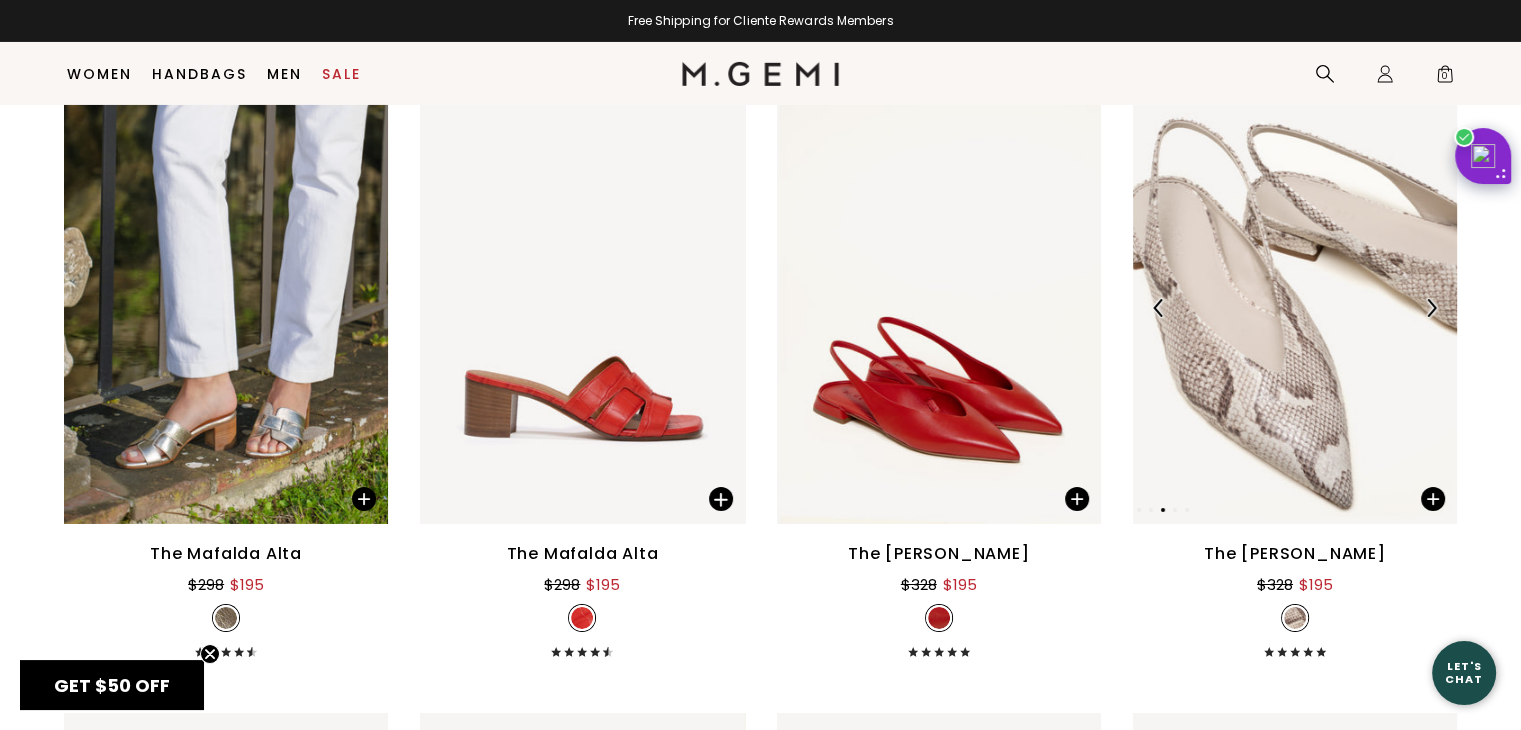 click at bounding box center [1431, 308] 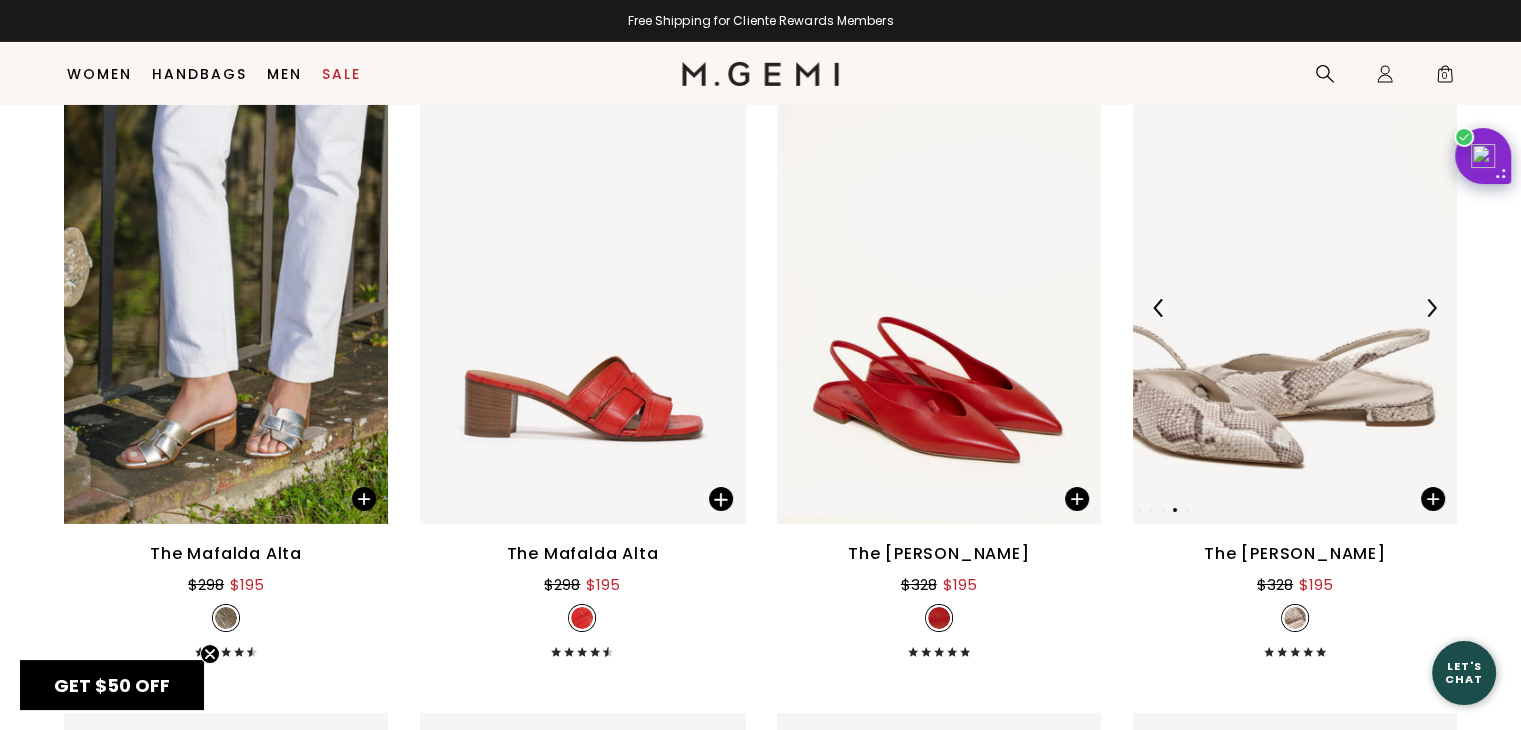 click at bounding box center (1431, 308) 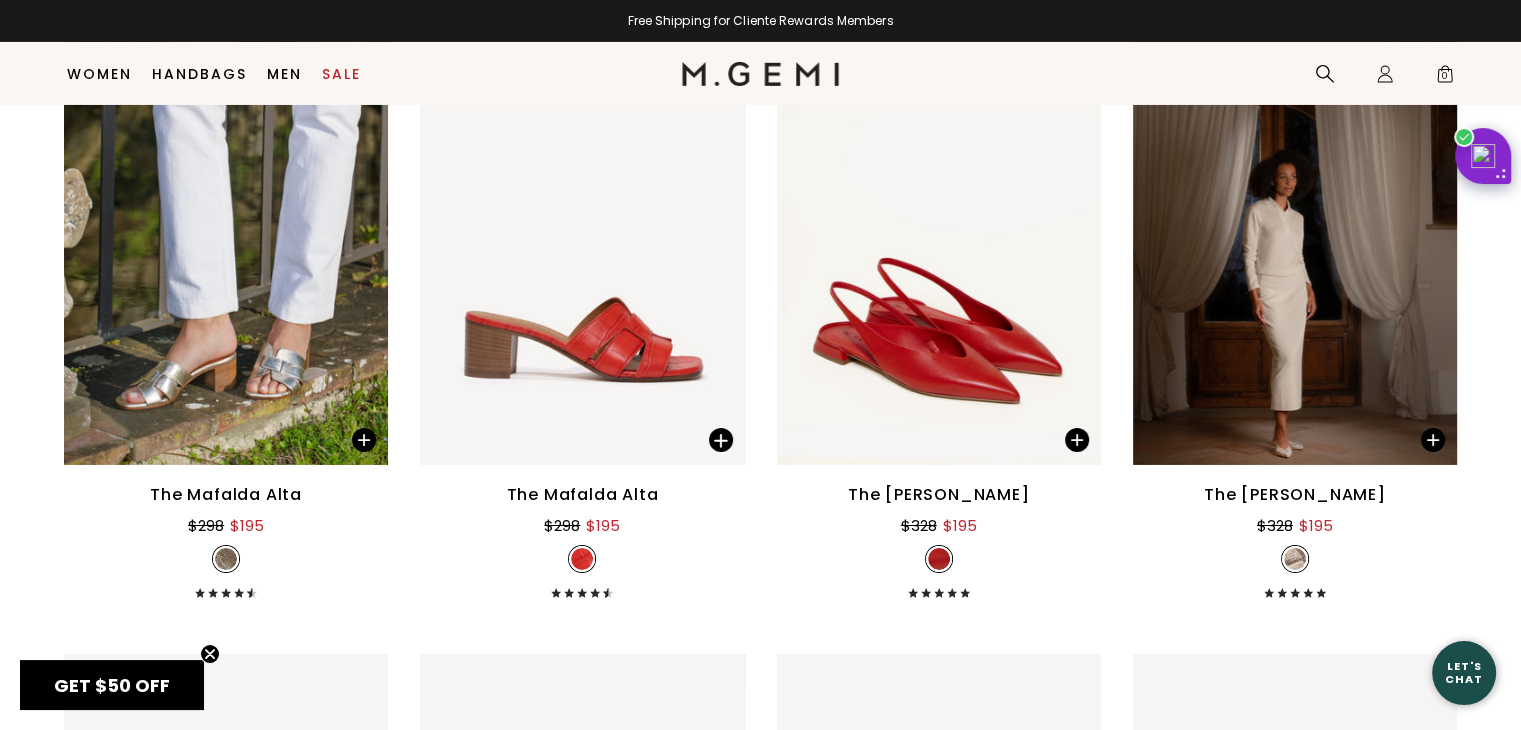 scroll, scrollTop: 7087, scrollLeft: 0, axis: vertical 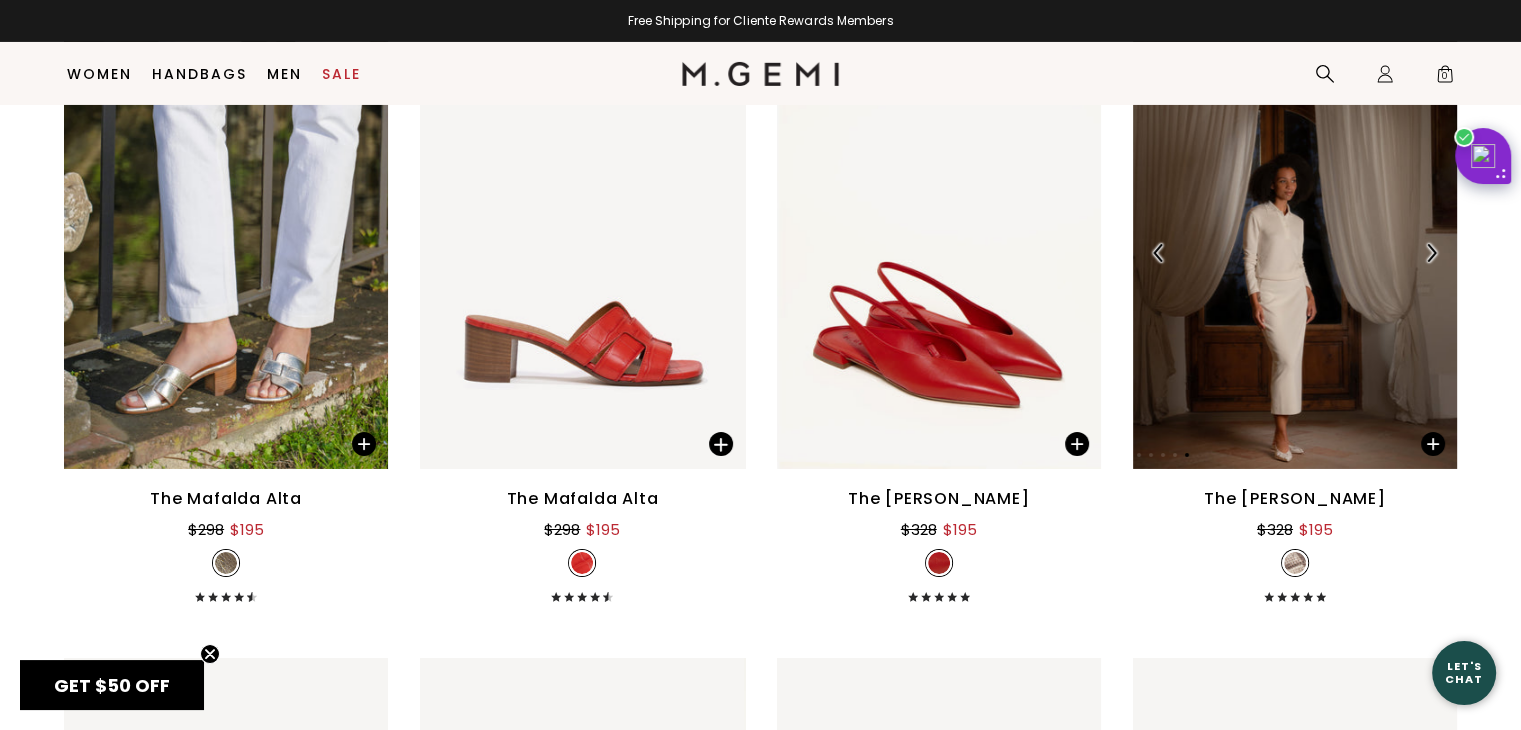 click at bounding box center [1295, 253] 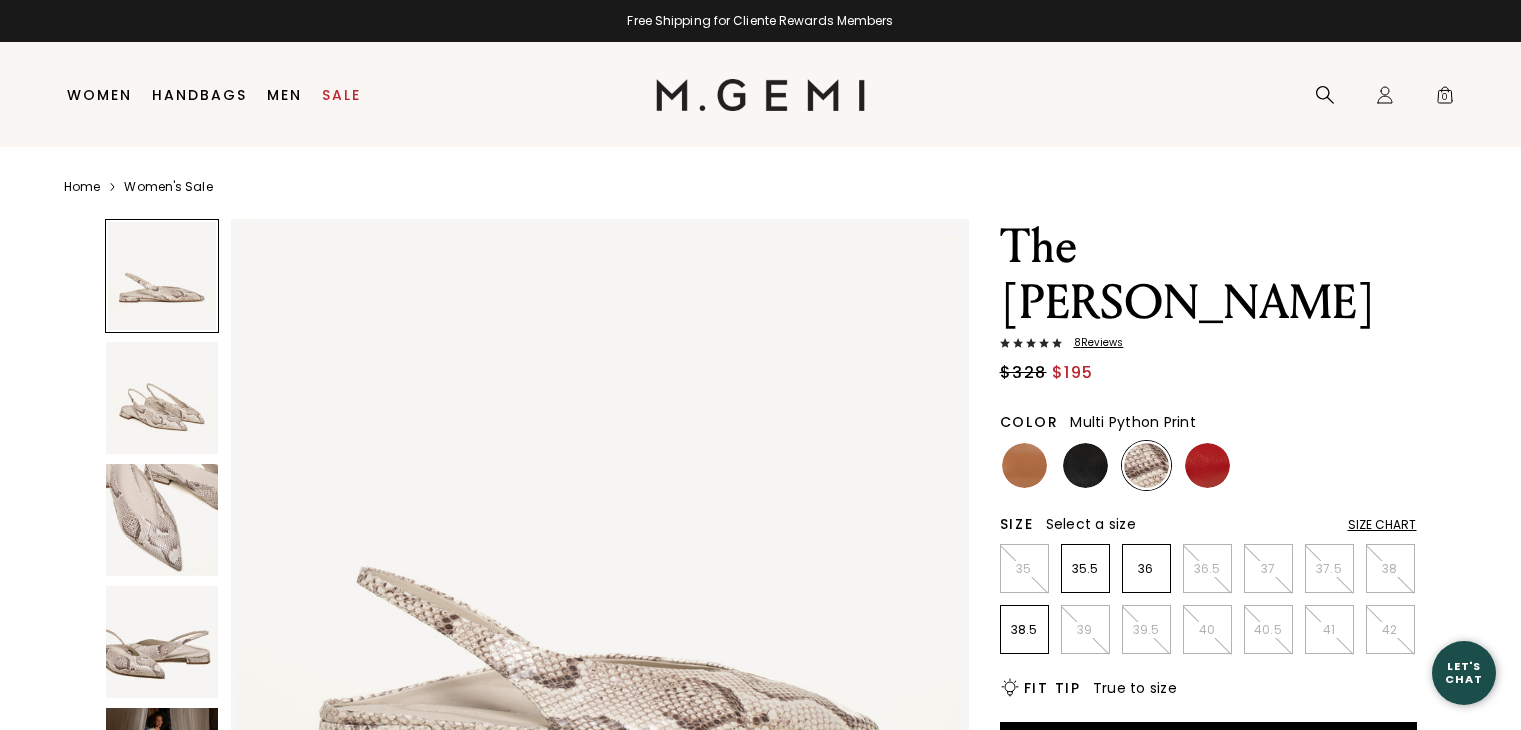 scroll, scrollTop: 0, scrollLeft: 0, axis: both 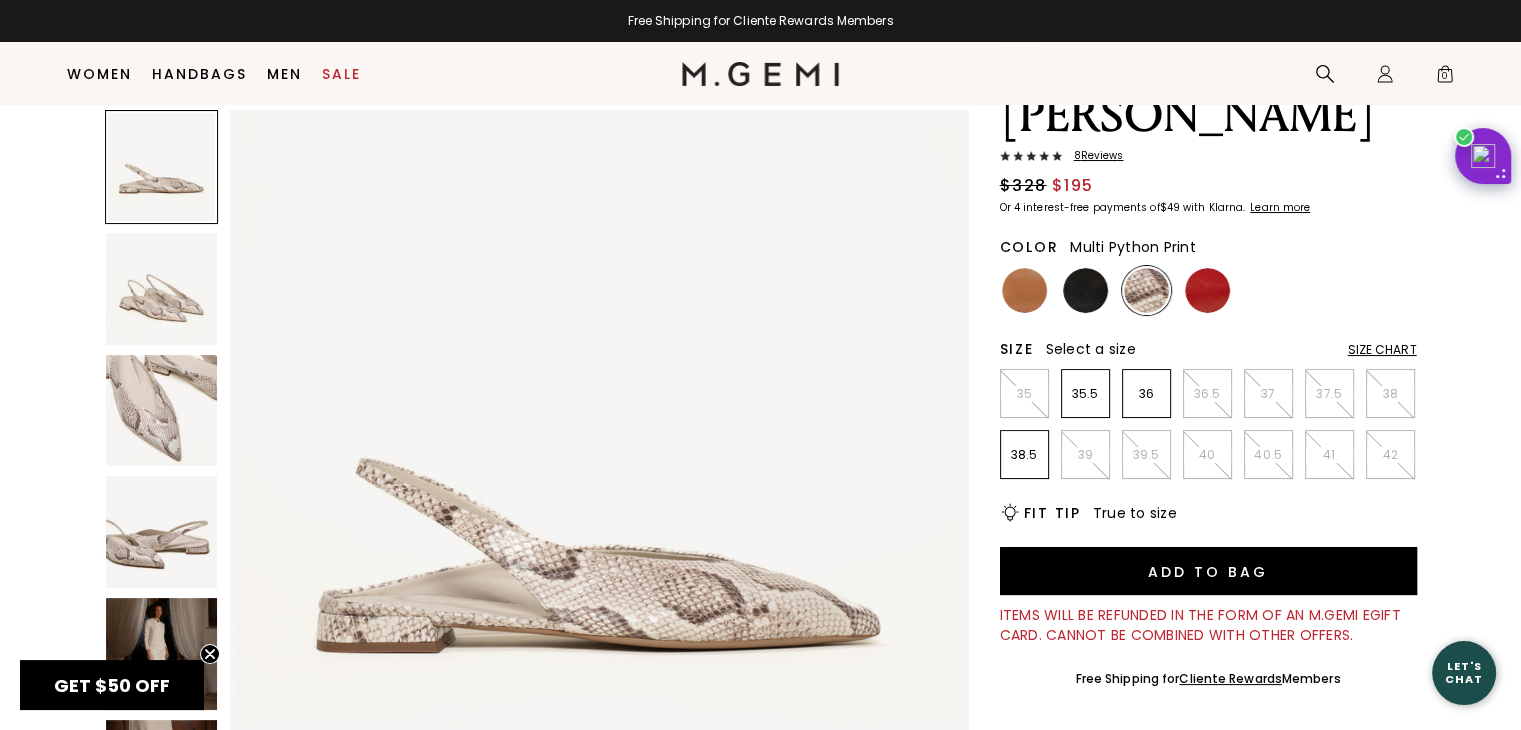 click at bounding box center (162, 654) 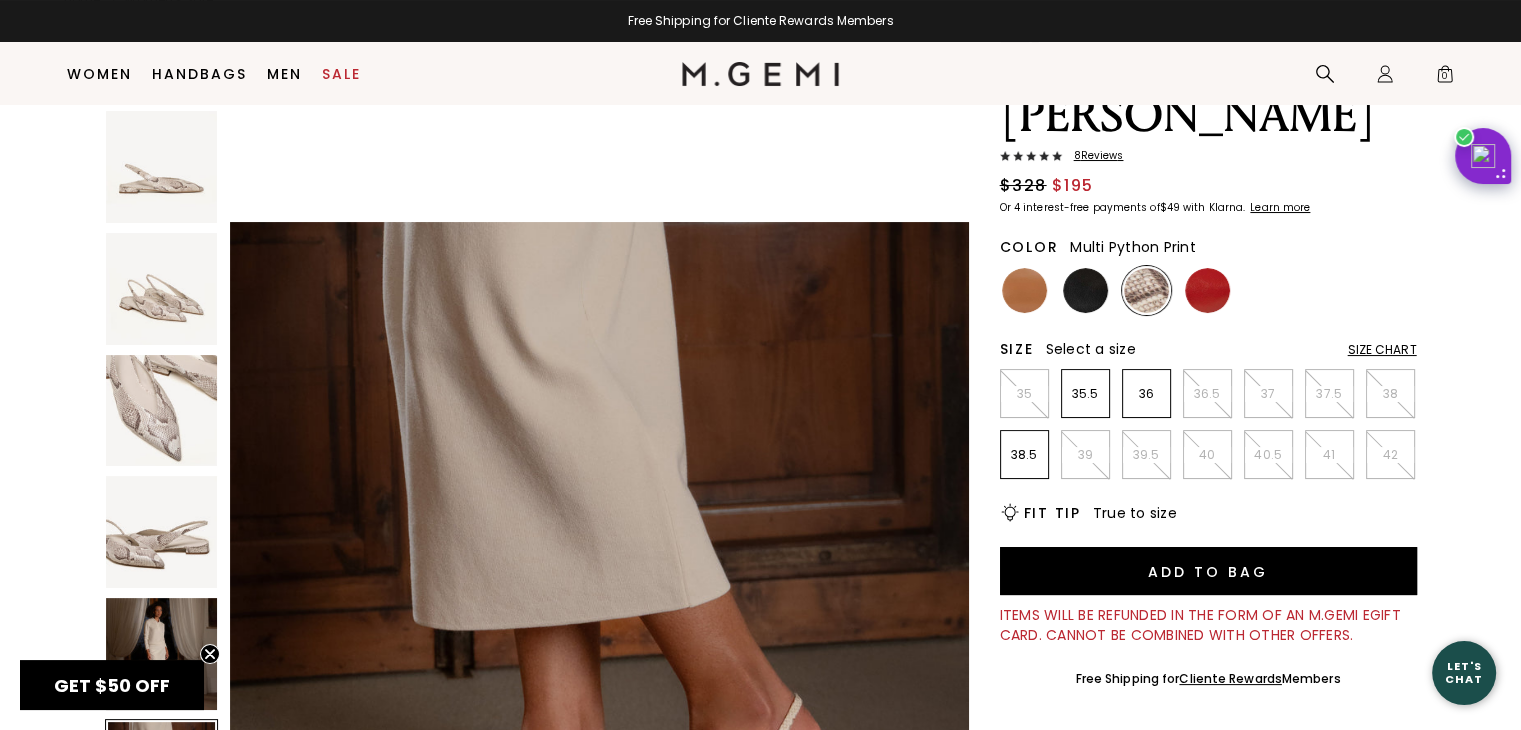 scroll, scrollTop: 3734, scrollLeft: 0, axis: vertical 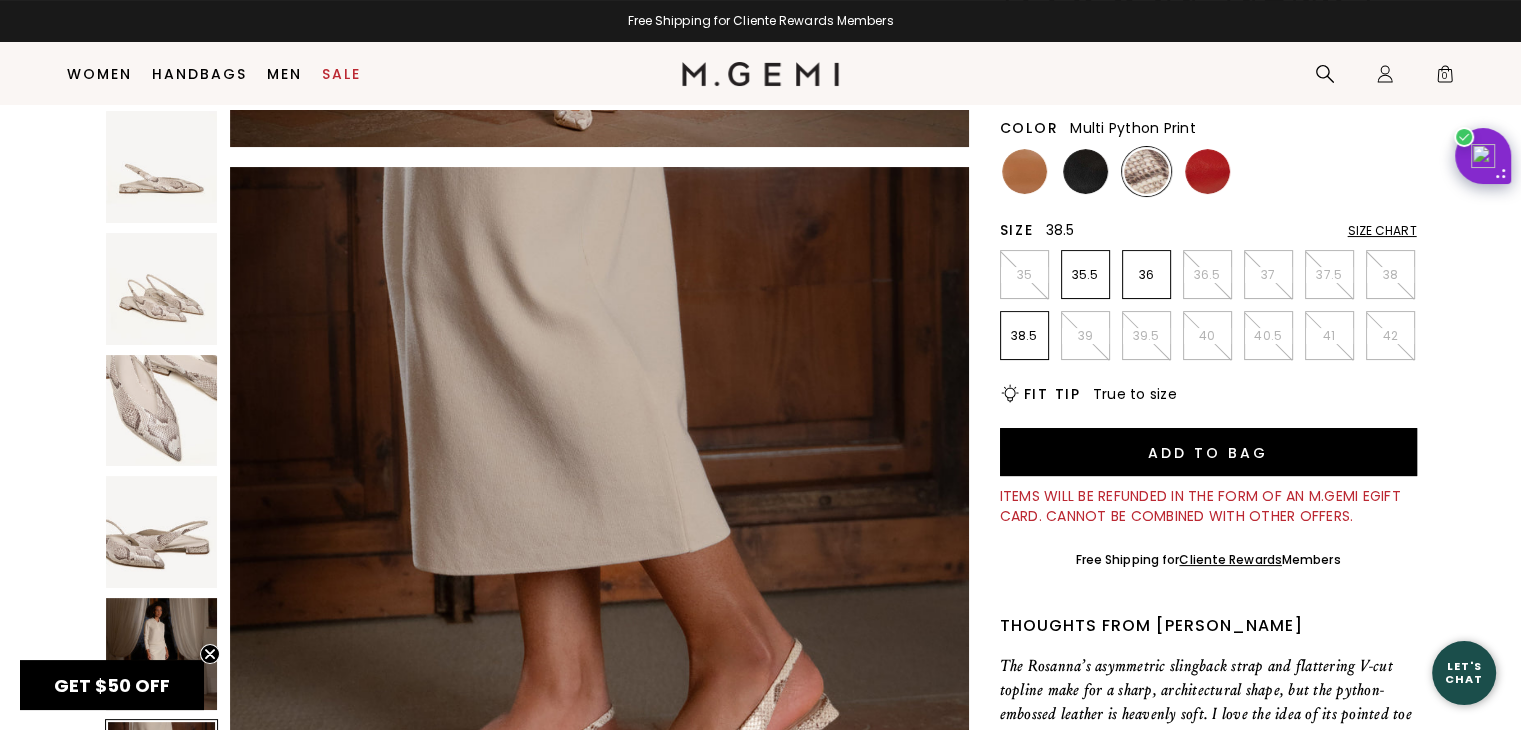 click on "38.5" at bounding box center (1024, 336) 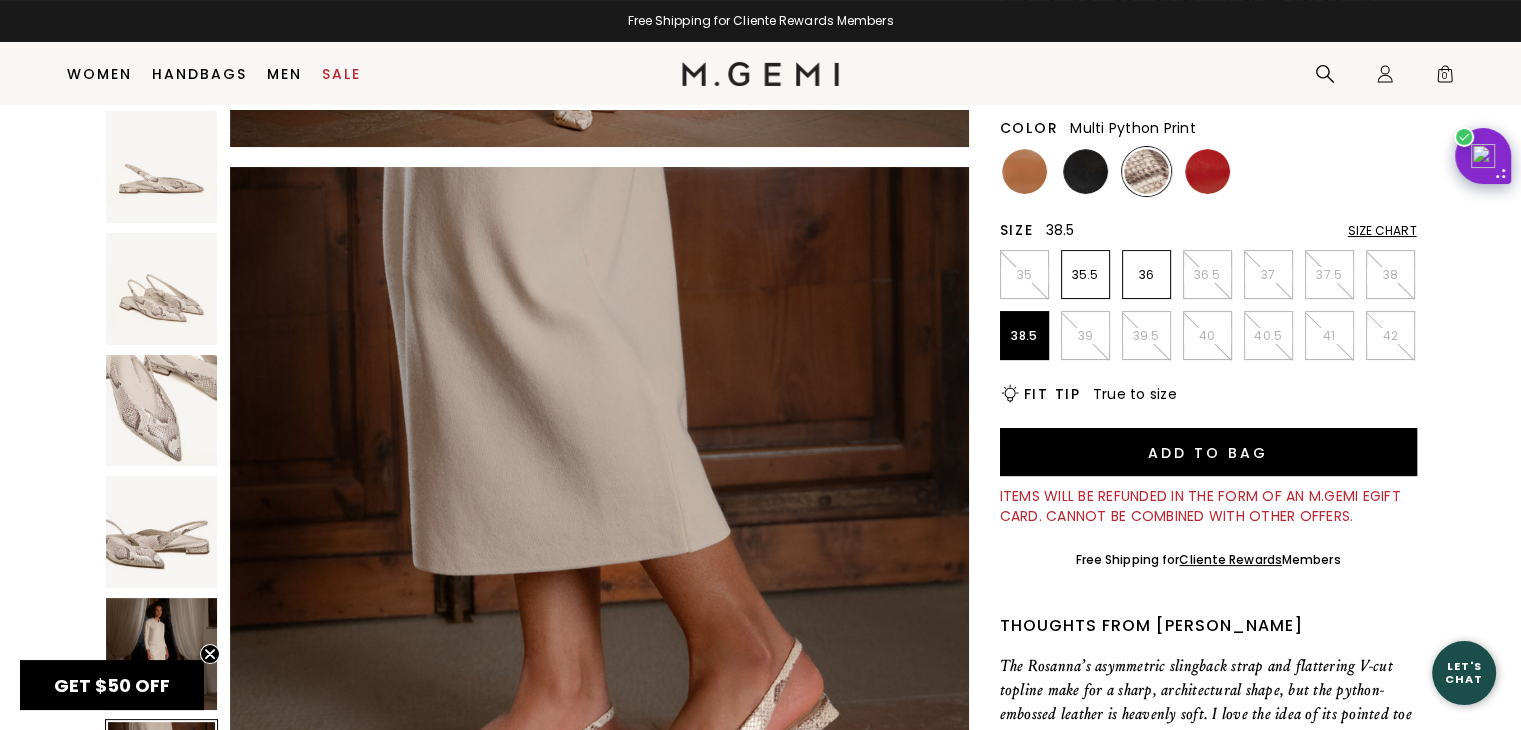 scroll, scrollTop: 0, scrollLeft: 0, axis: both 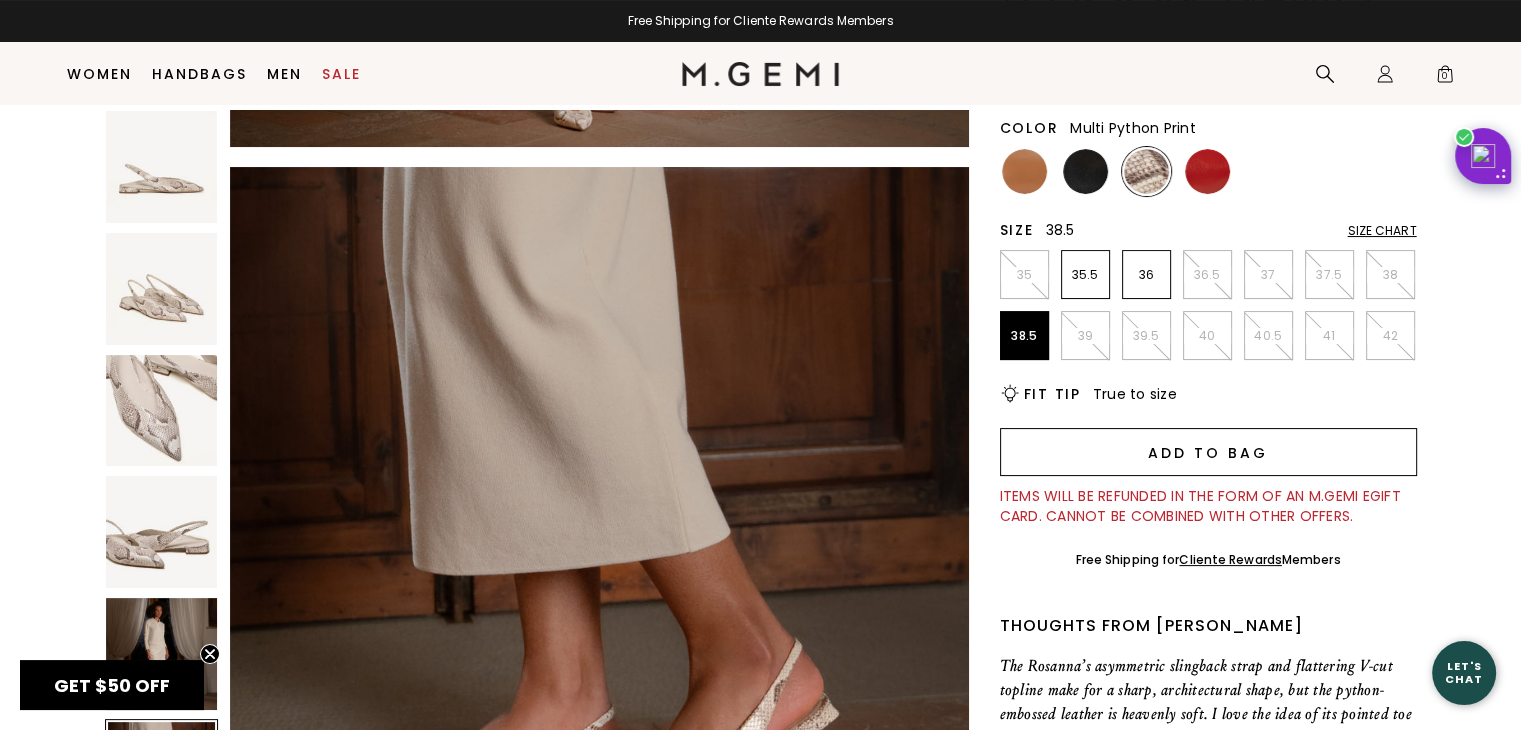 click on "Add to Bag" at bounding box center (1208, 452) 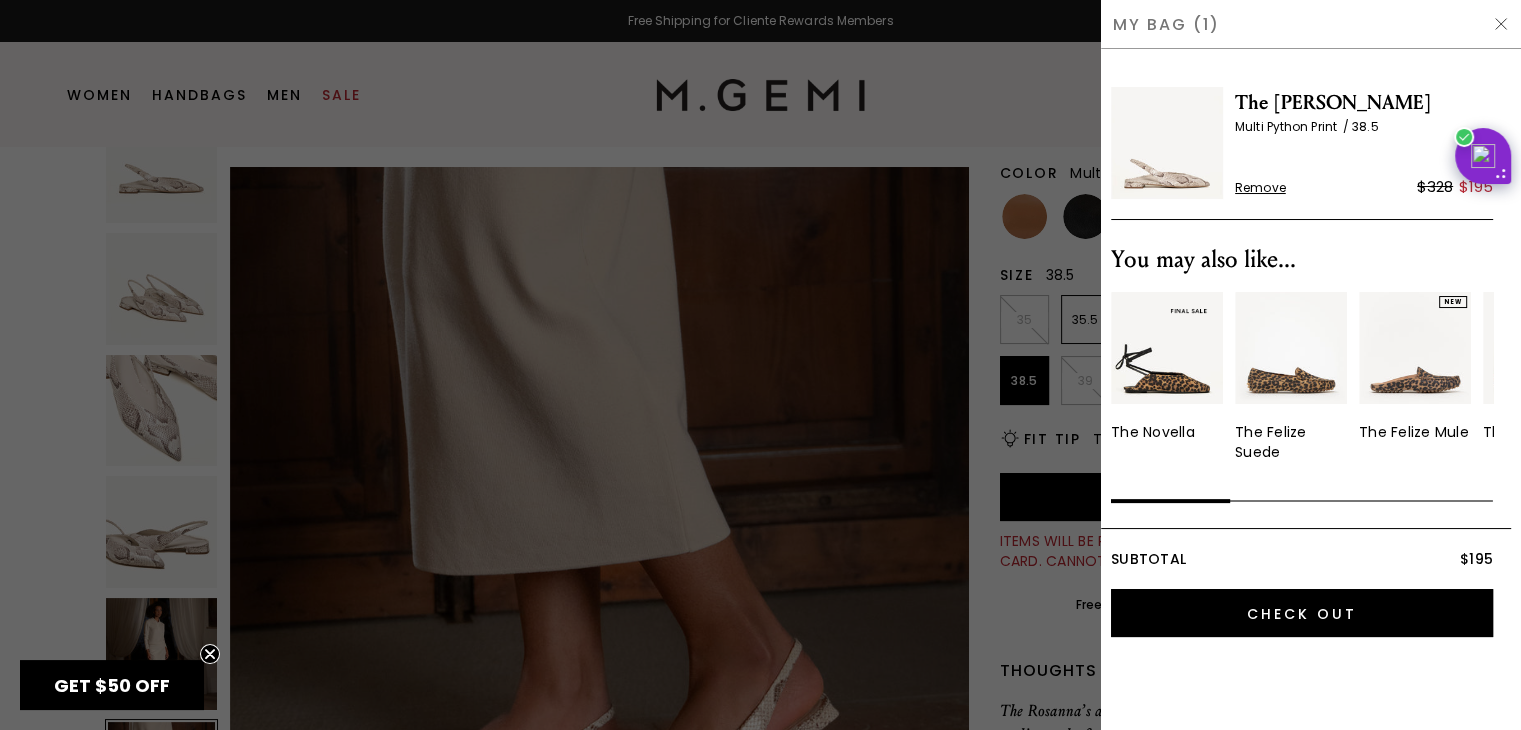 scroll, scrollTop: 0, scrollLeft: 0, axis: both 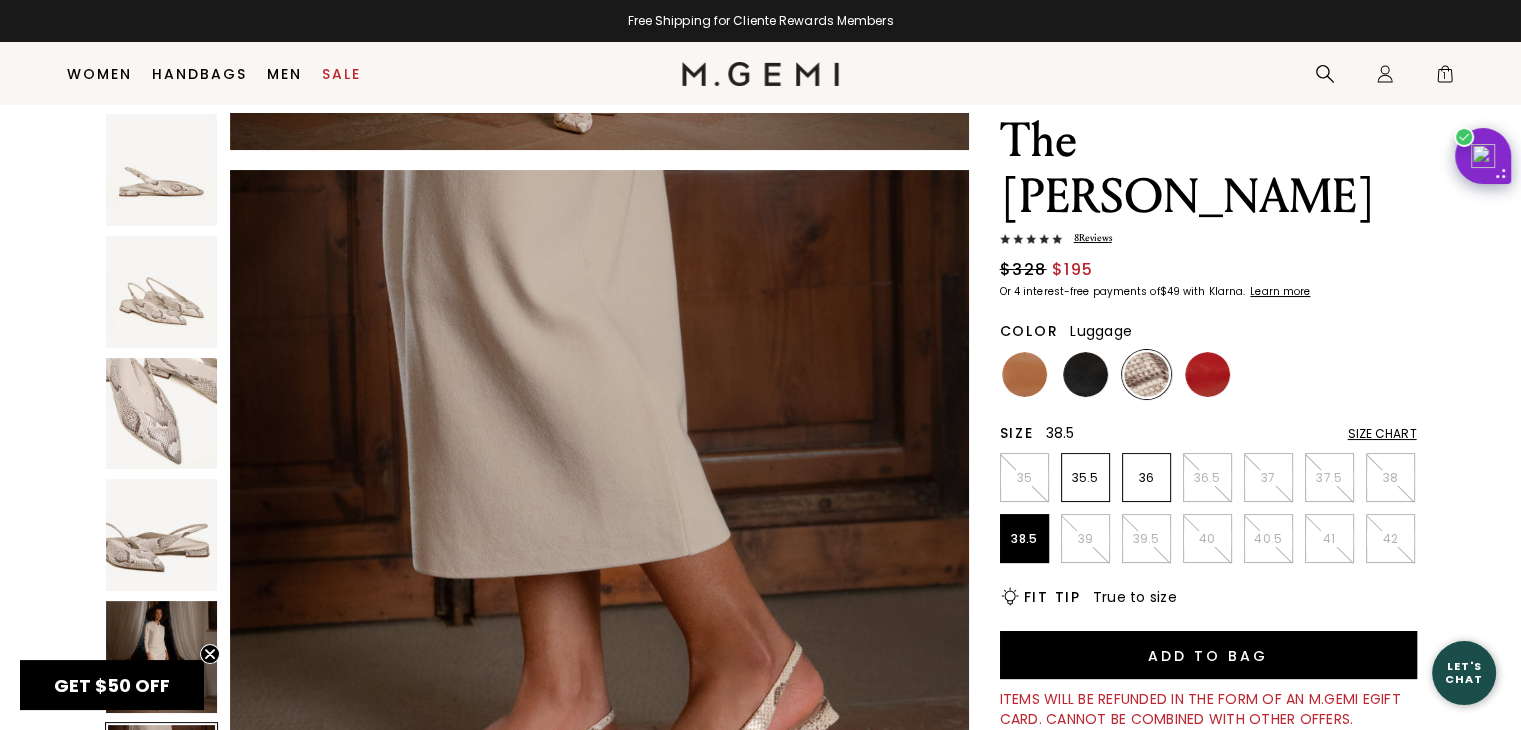 click at bounding box center (1024, 374) 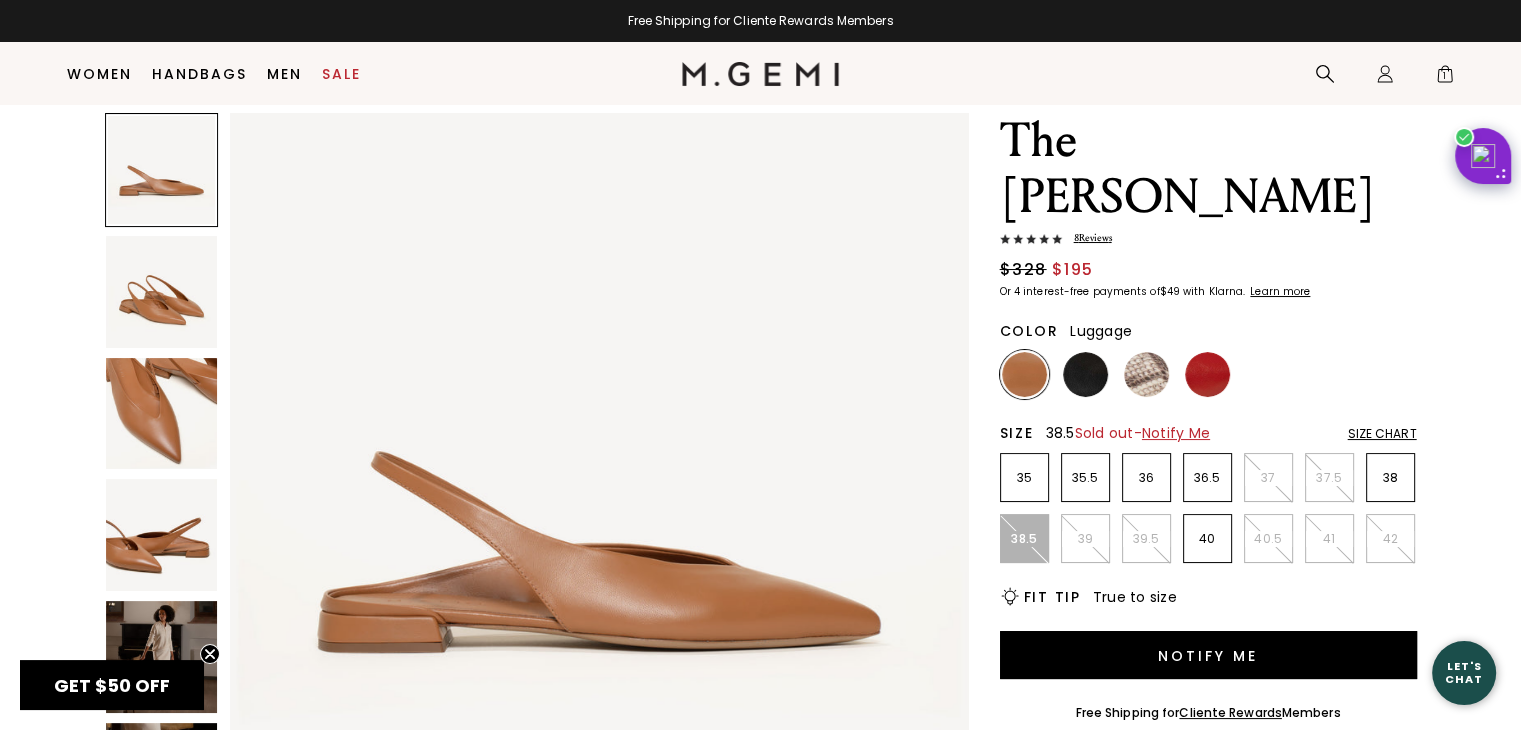scroll, scrollTop: 0, scrollLeft: 0, axis: both 